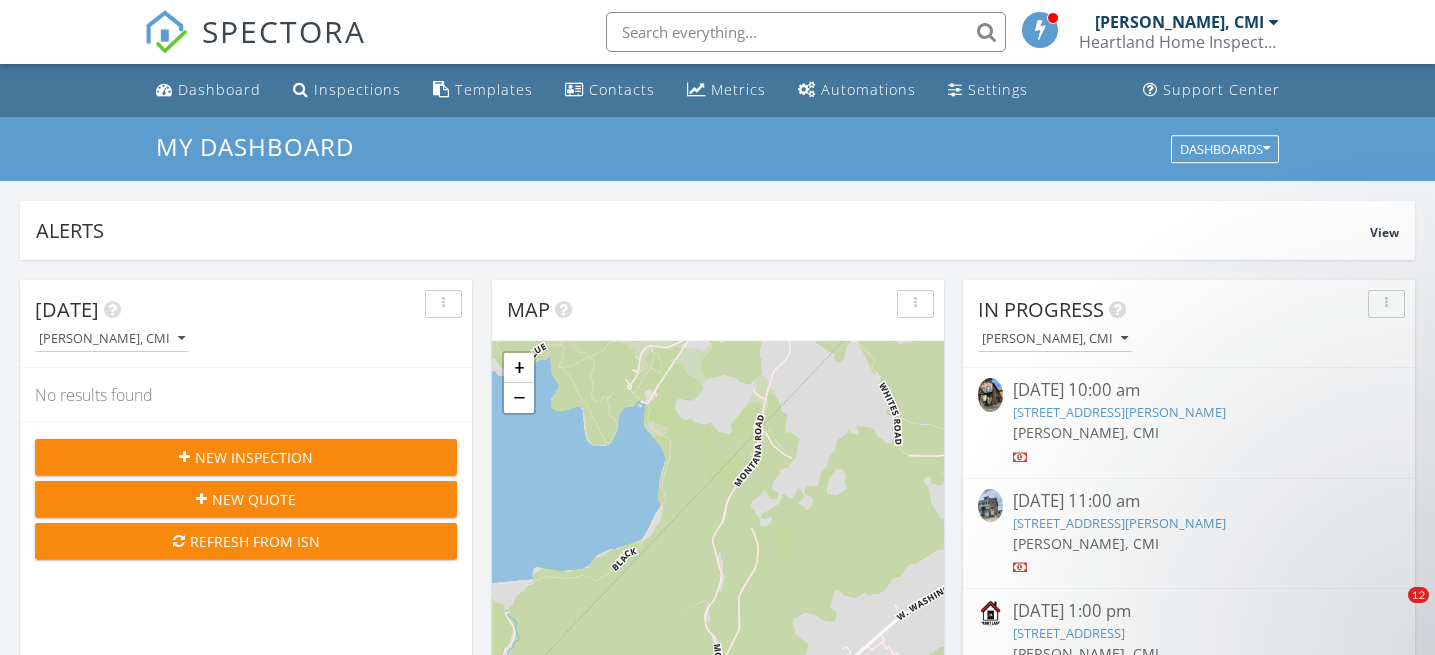 scroll, scrollTop: 0, scrollLeft: 0, axis: both 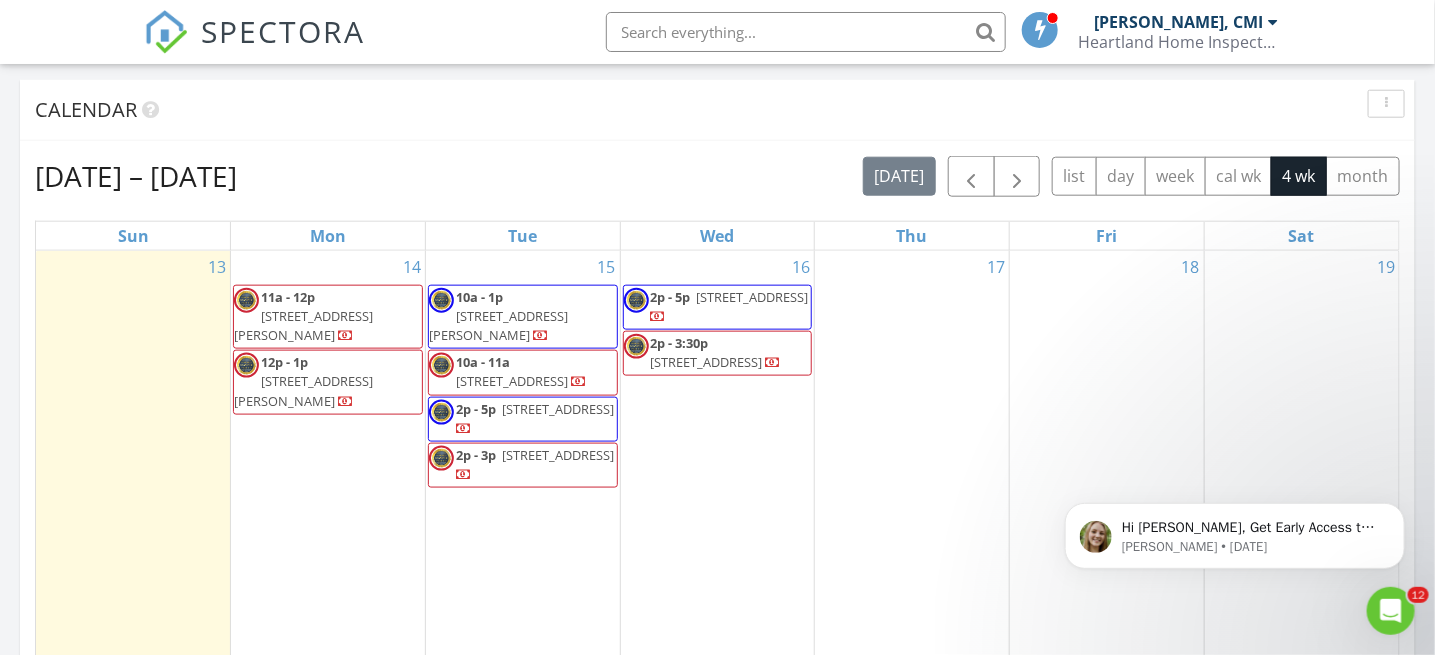 click on "14
11a - 12p
66 Good Springs Rd, Asbury 08802
12p - 1p
64 Good Springs Rd, Asbury 08802" at bounding box center (328, 458) 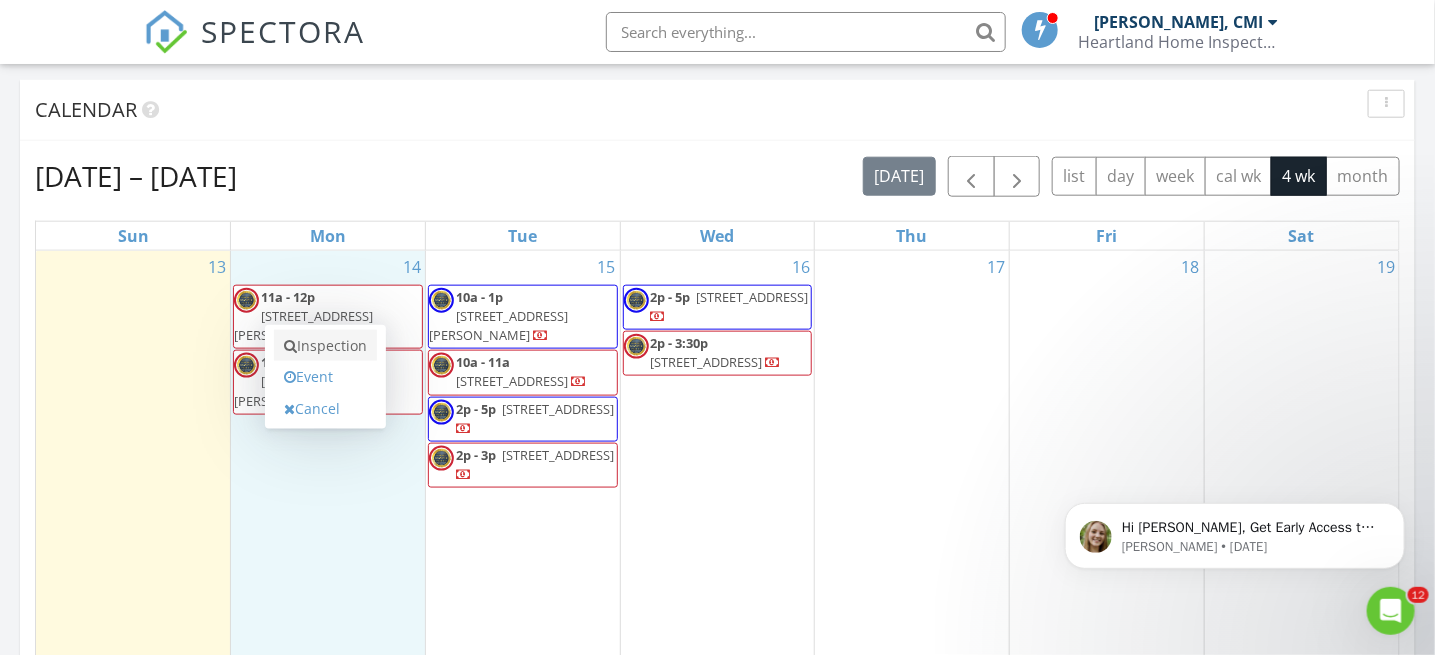 click on "Inspection" at bounding box center (325, 346) 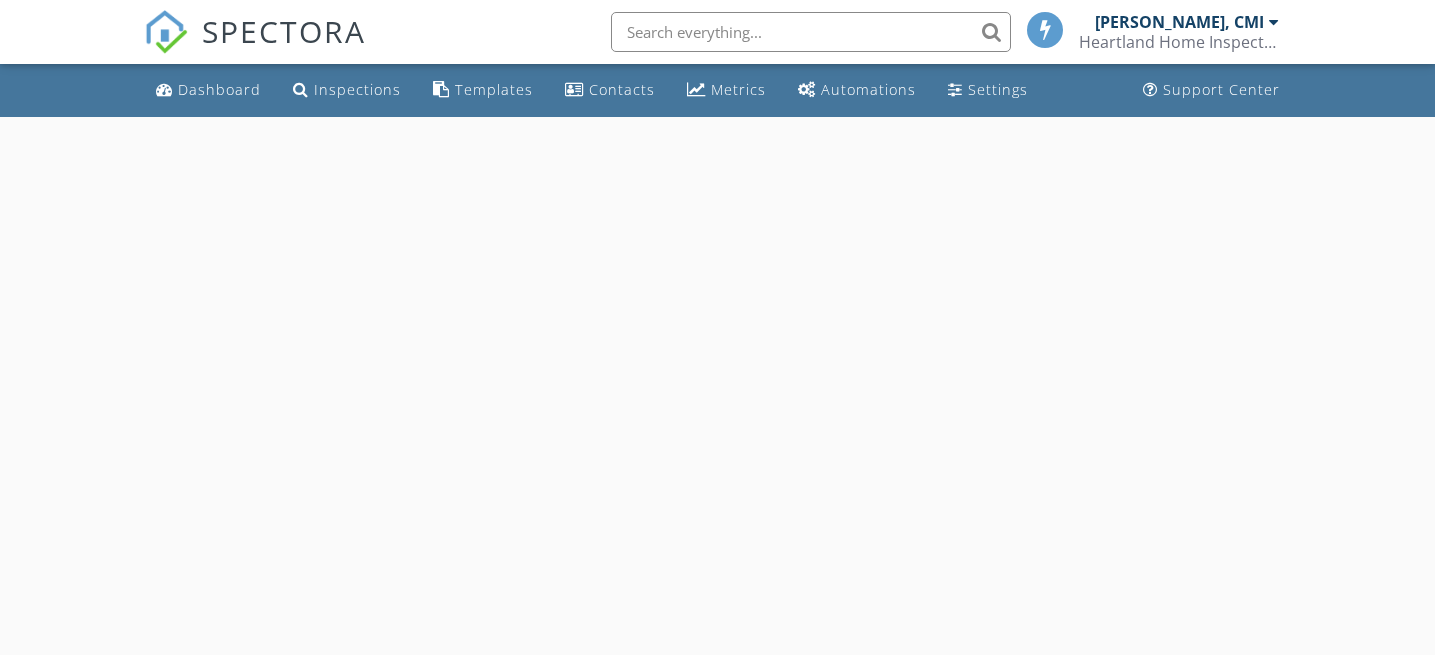 scroll, scrollTop: 0, scrollLeft: 0, axis: both 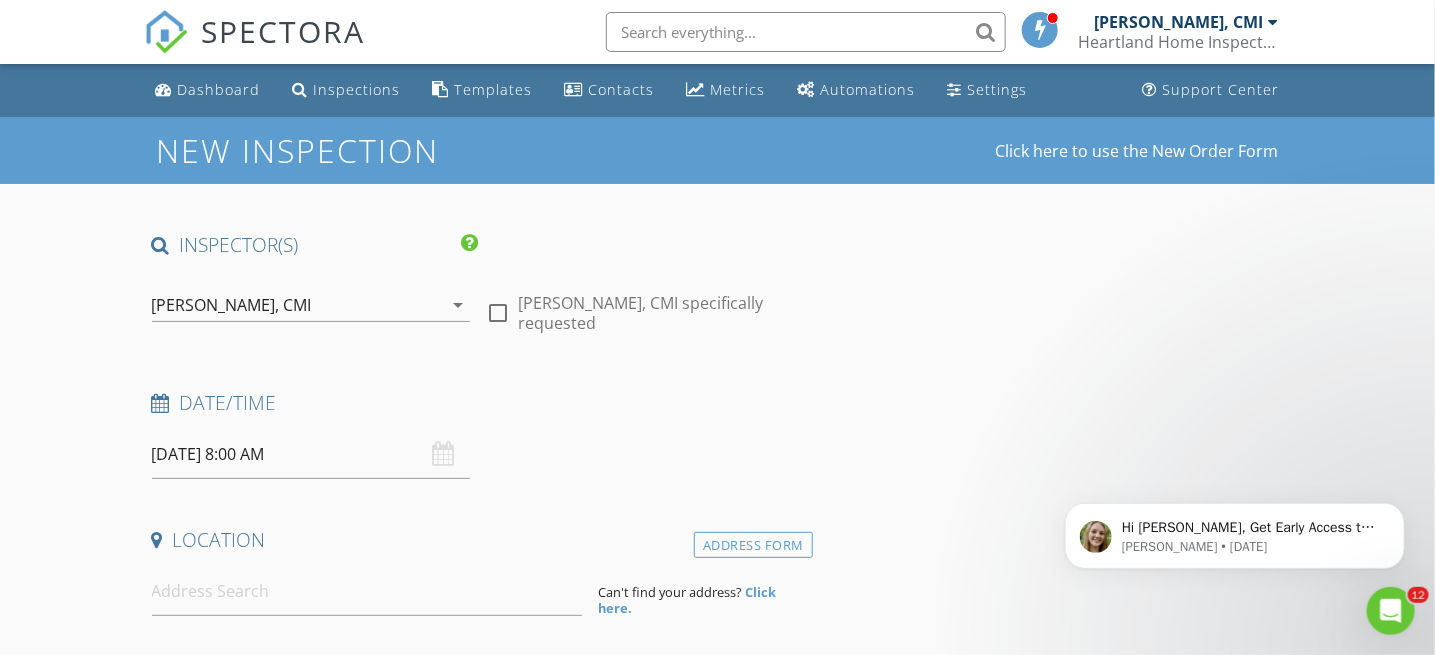 click on "07/14/2025 8:00 AM" at bounding box center (311, 454) 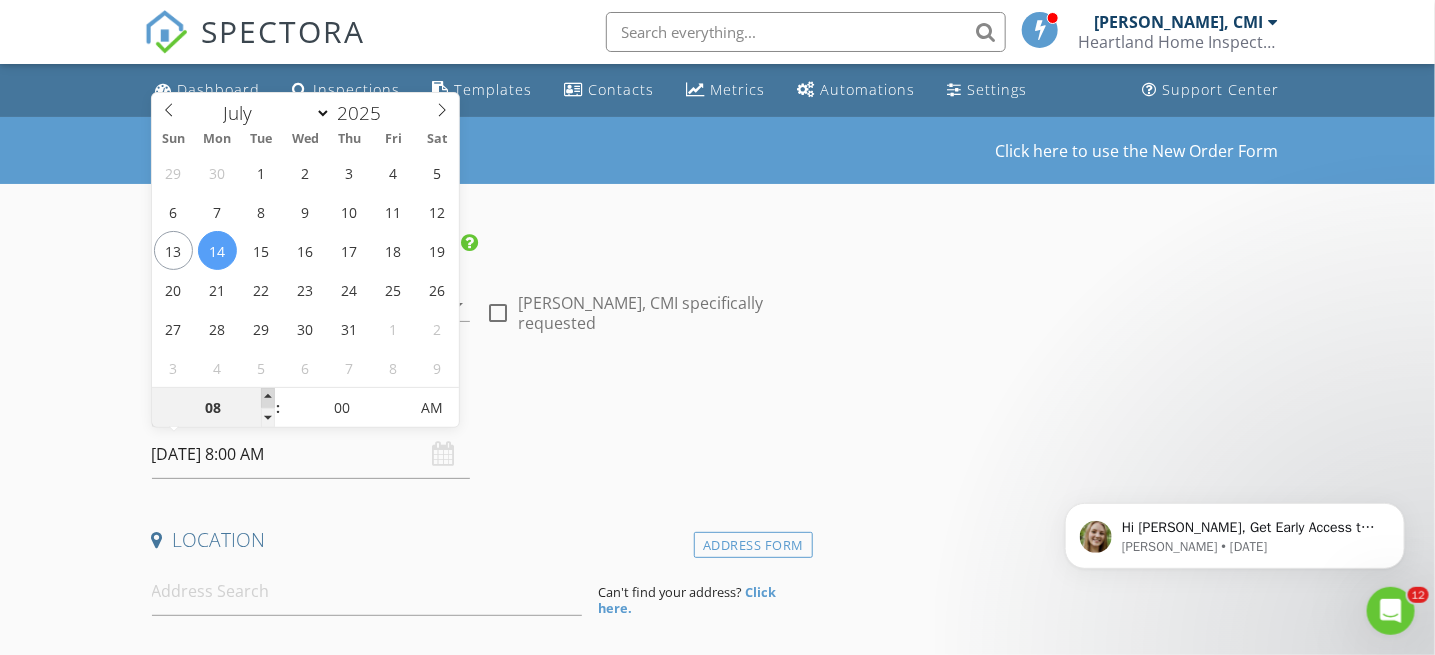 type on "09" 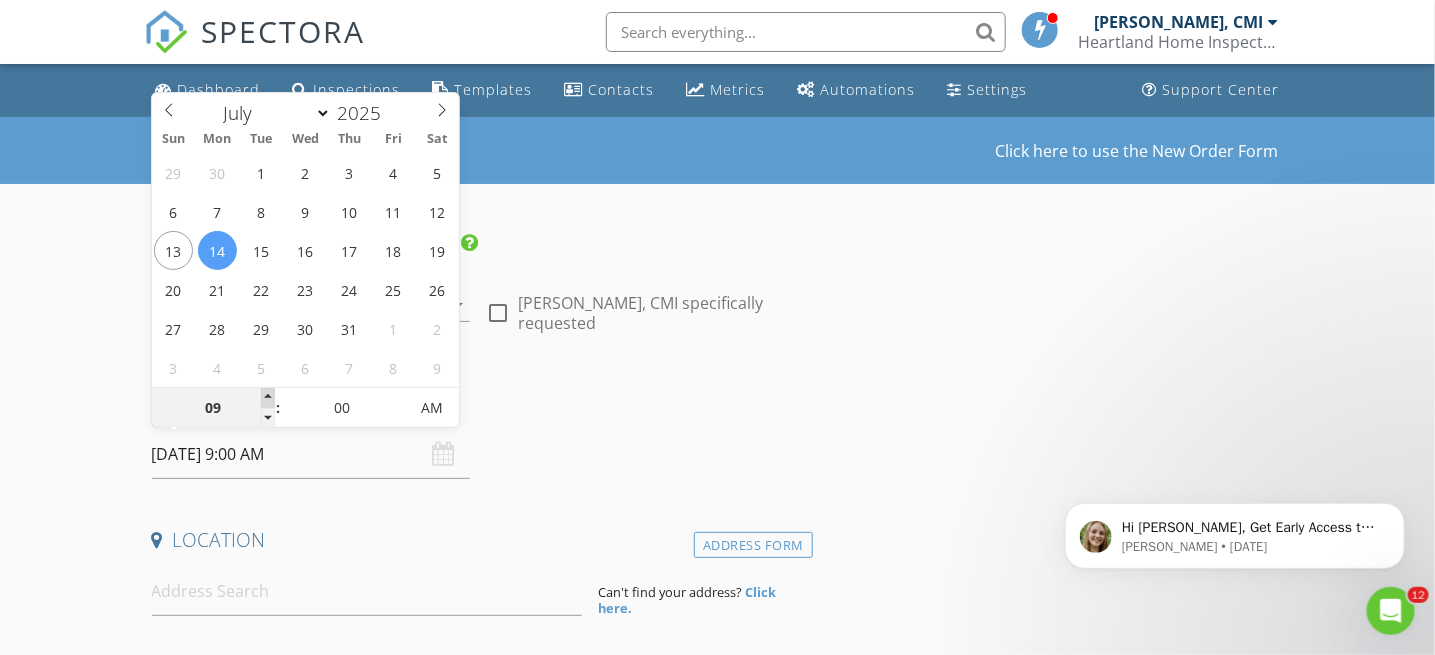 click at bounding box center (268, 398) 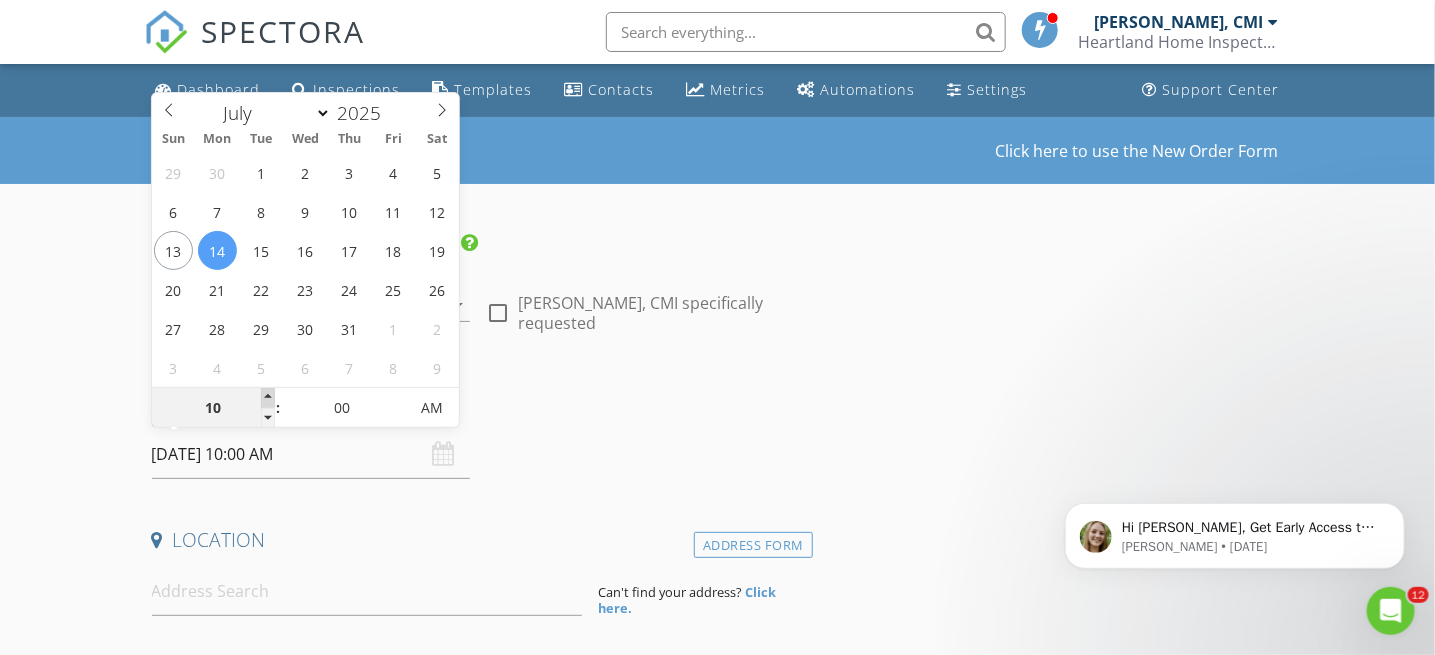 click at bounding box center (268, 398) 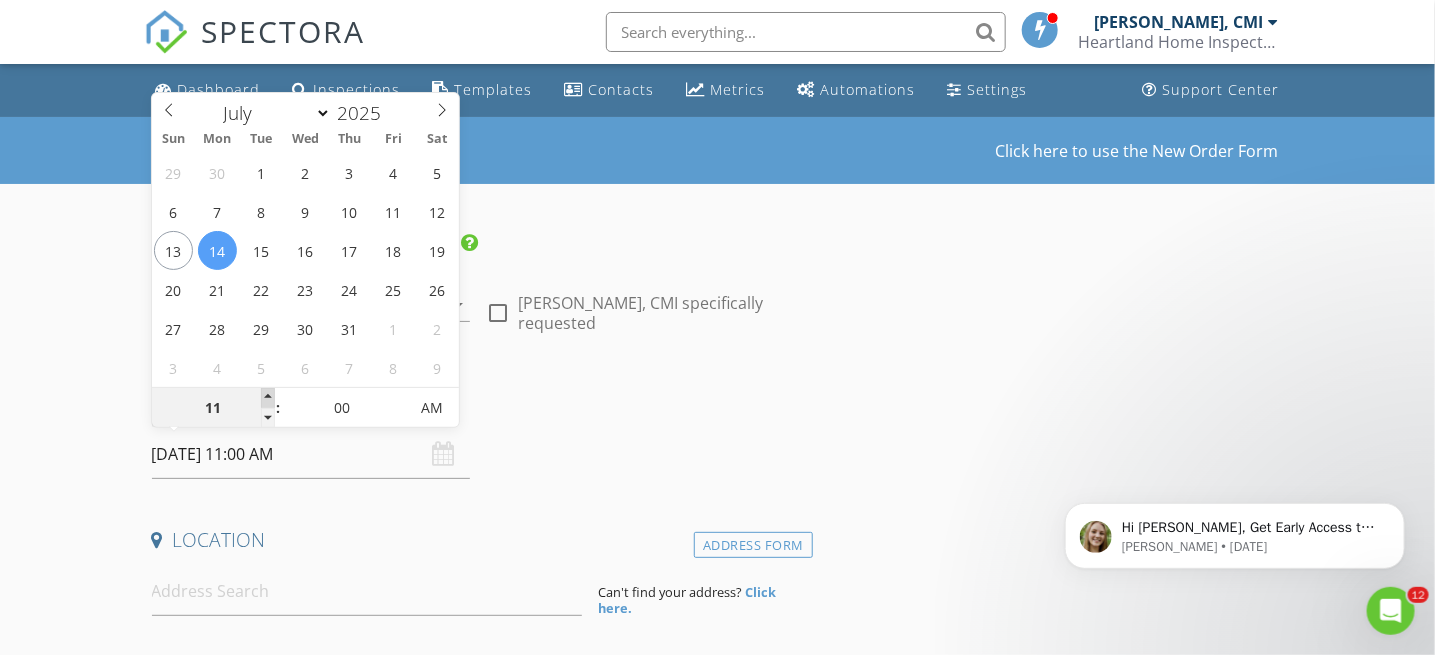click at bounding box center [268, 398] 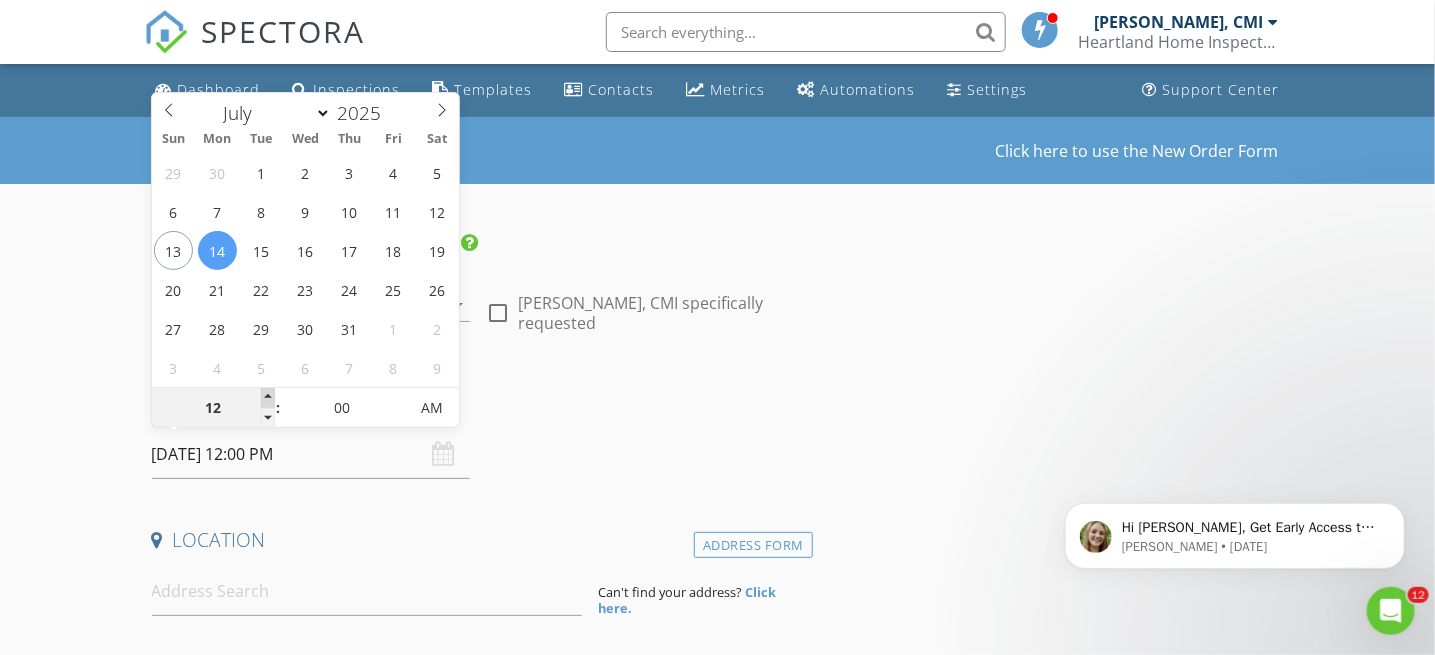 click at bounding box center [268, 398] 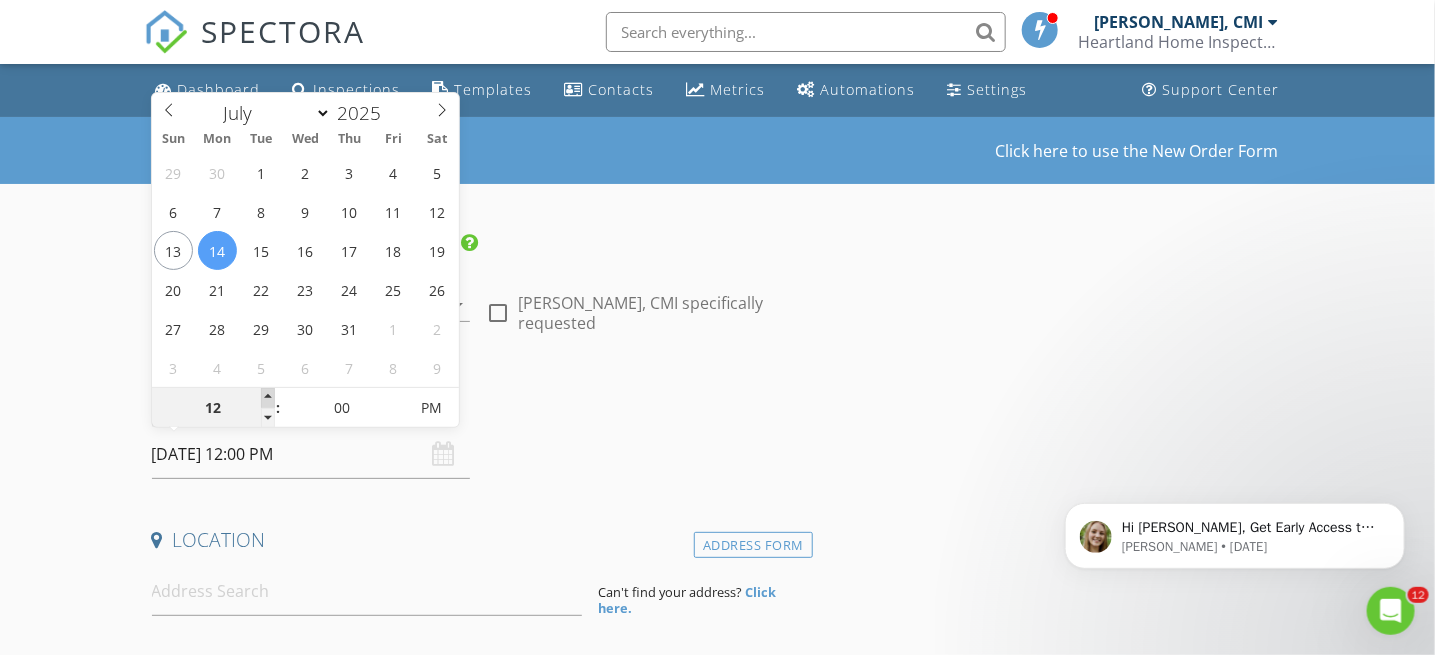 type on "01" 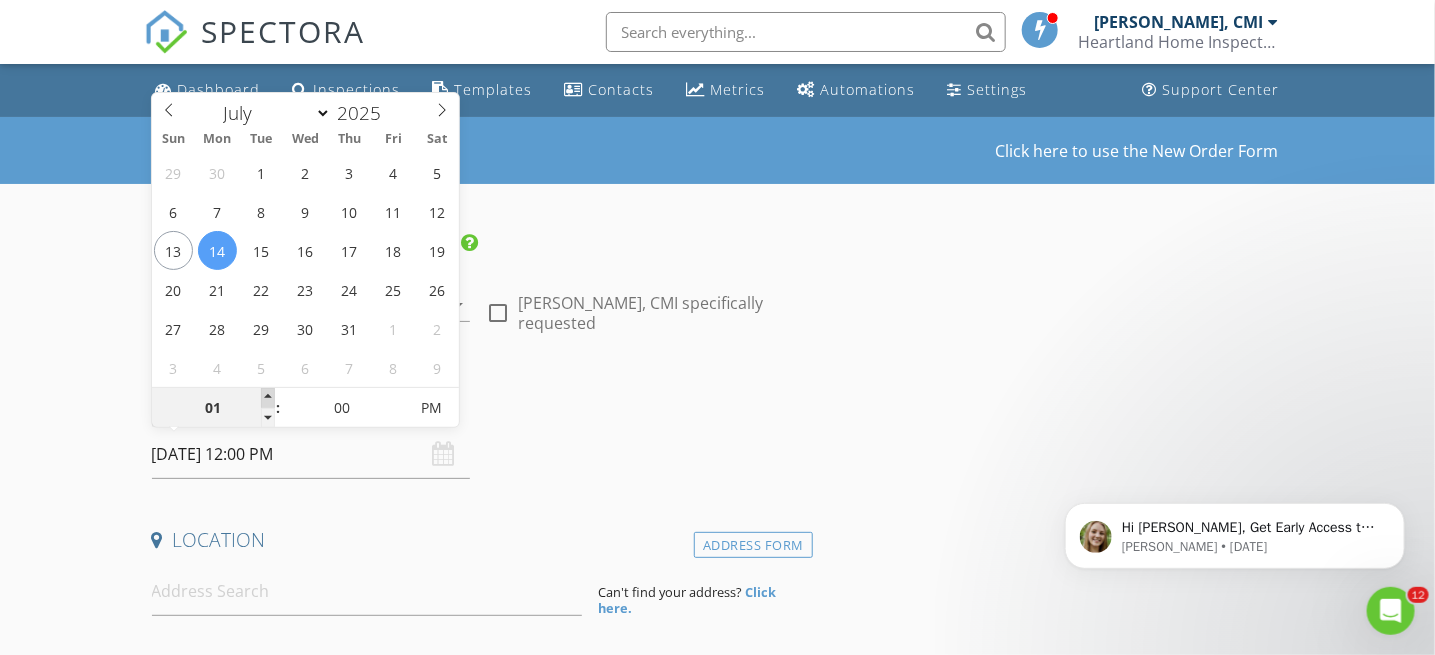 type on "07/14/2025 1:00 PM" 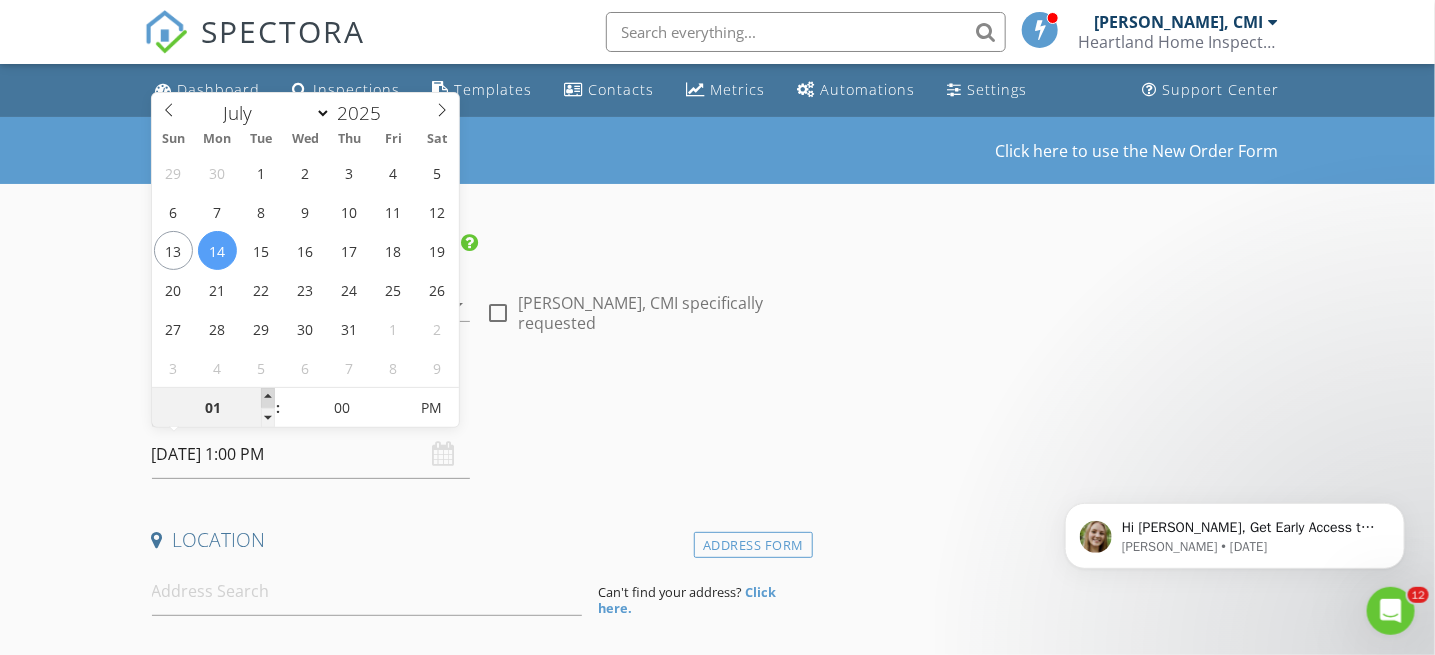 click at bounding box center [268, 398] 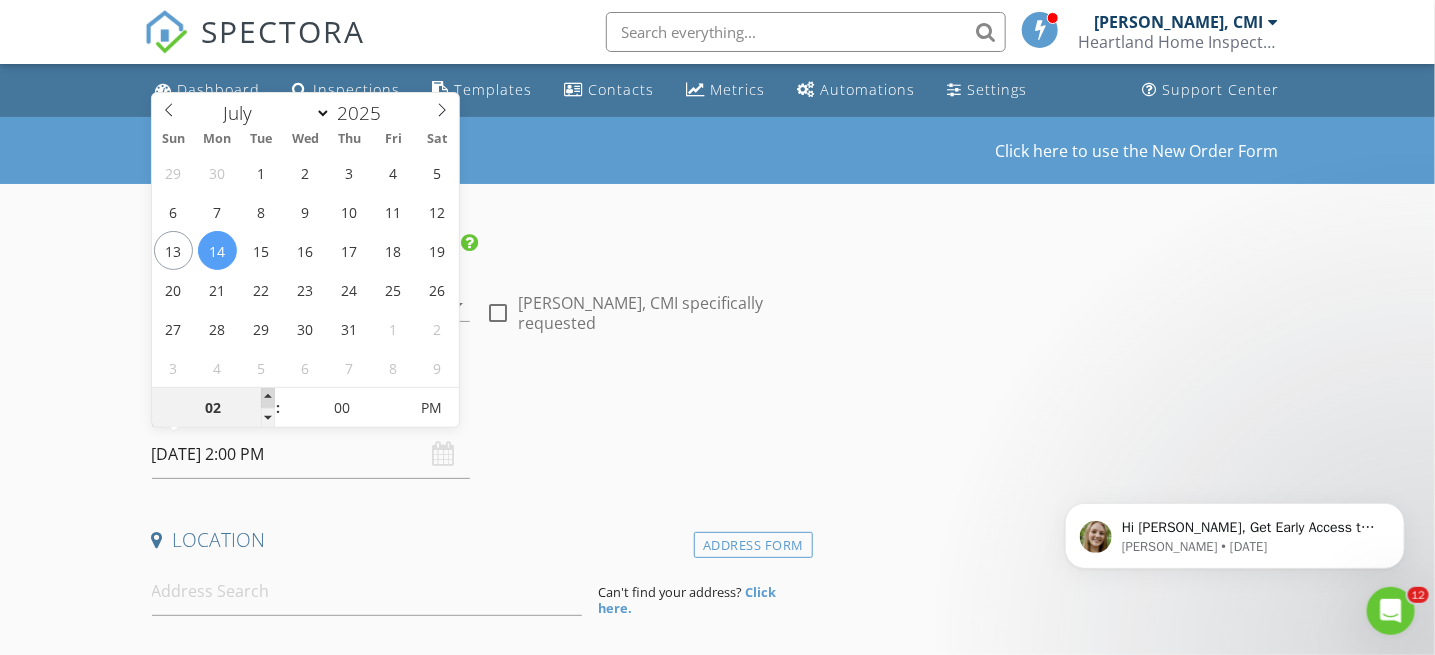 click at bounding box center [268, 398] 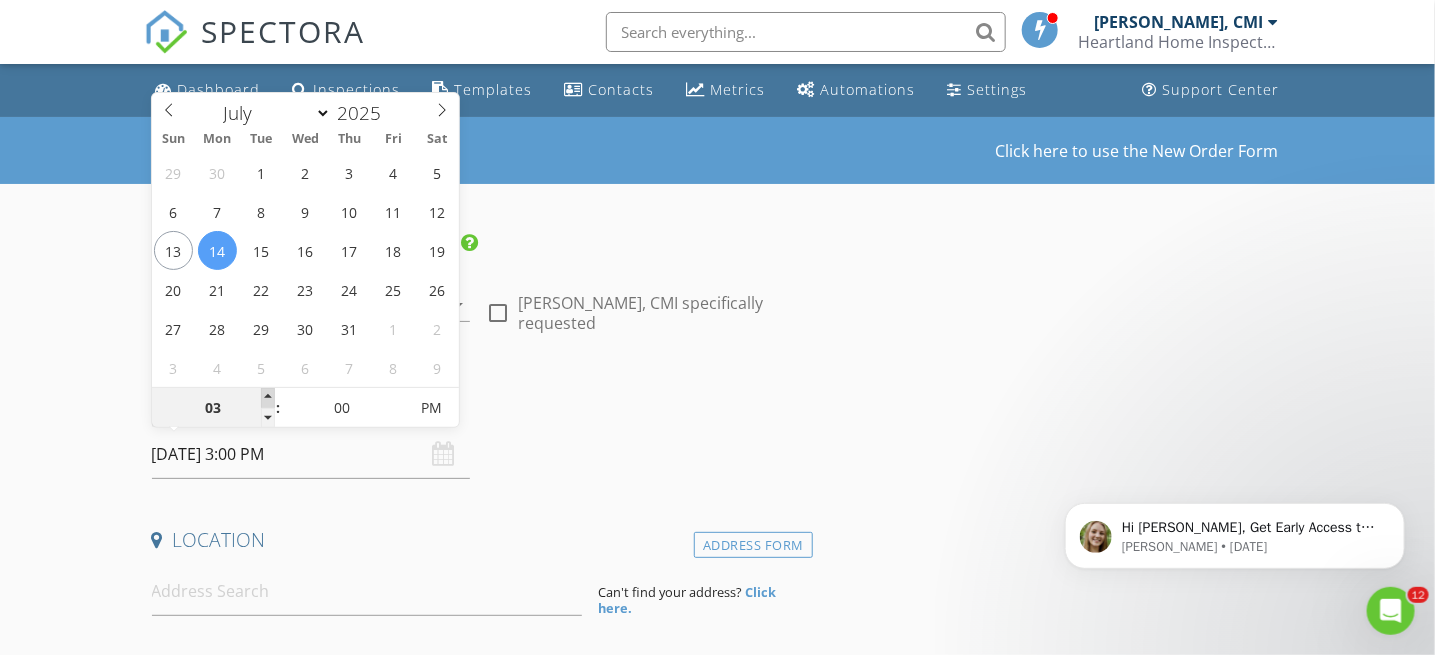 click at bounding box center [268, 398] 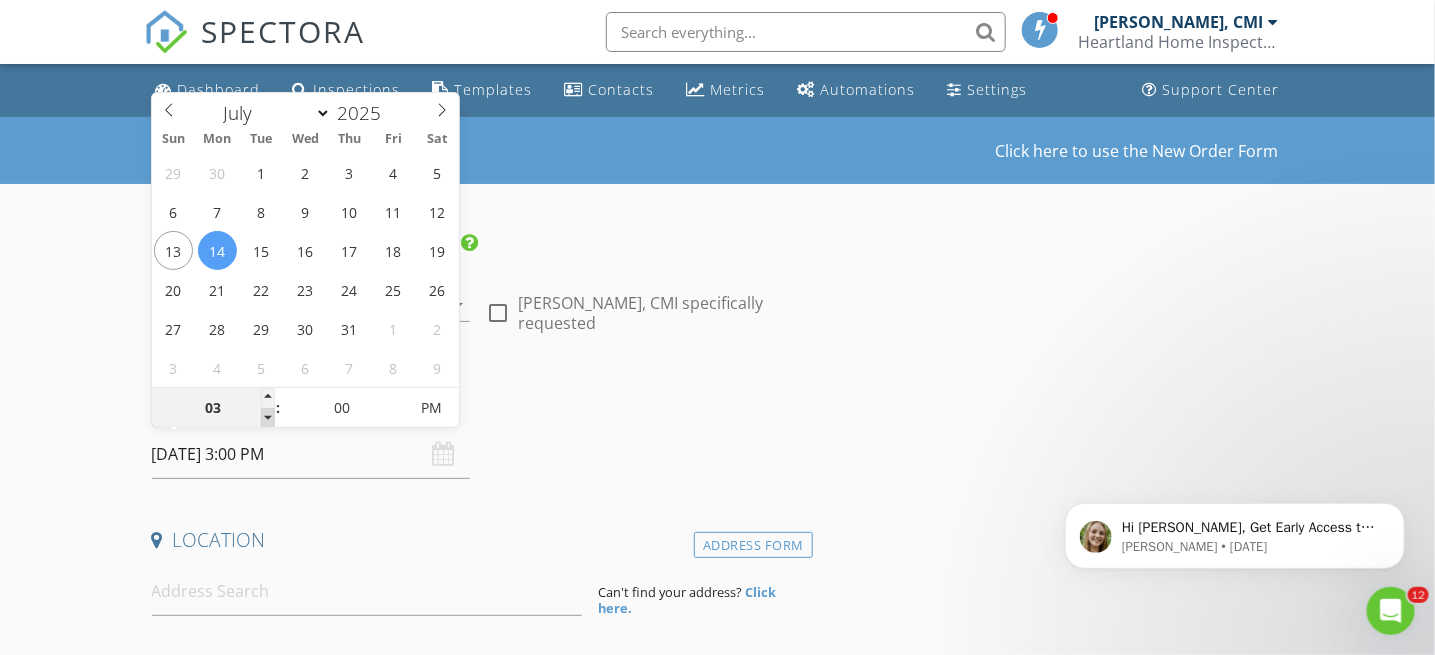 type on "02" 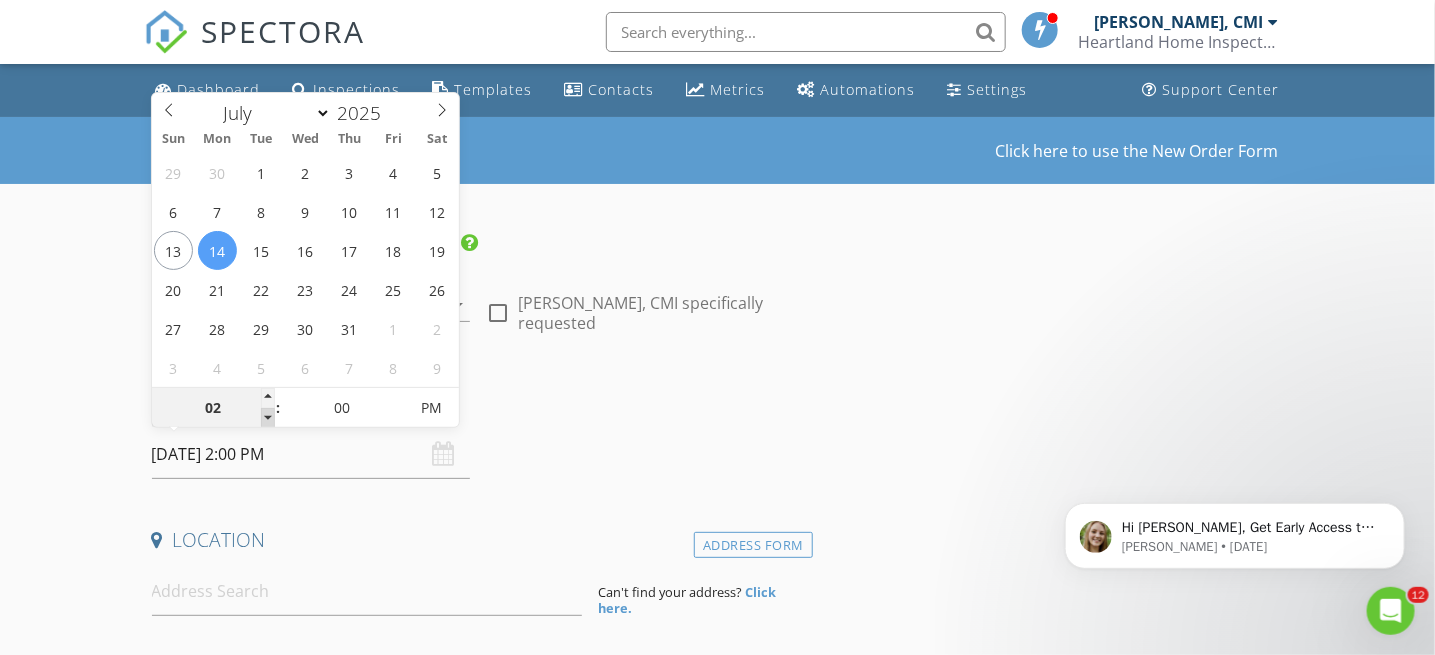 click at bounding box center (268, 418) 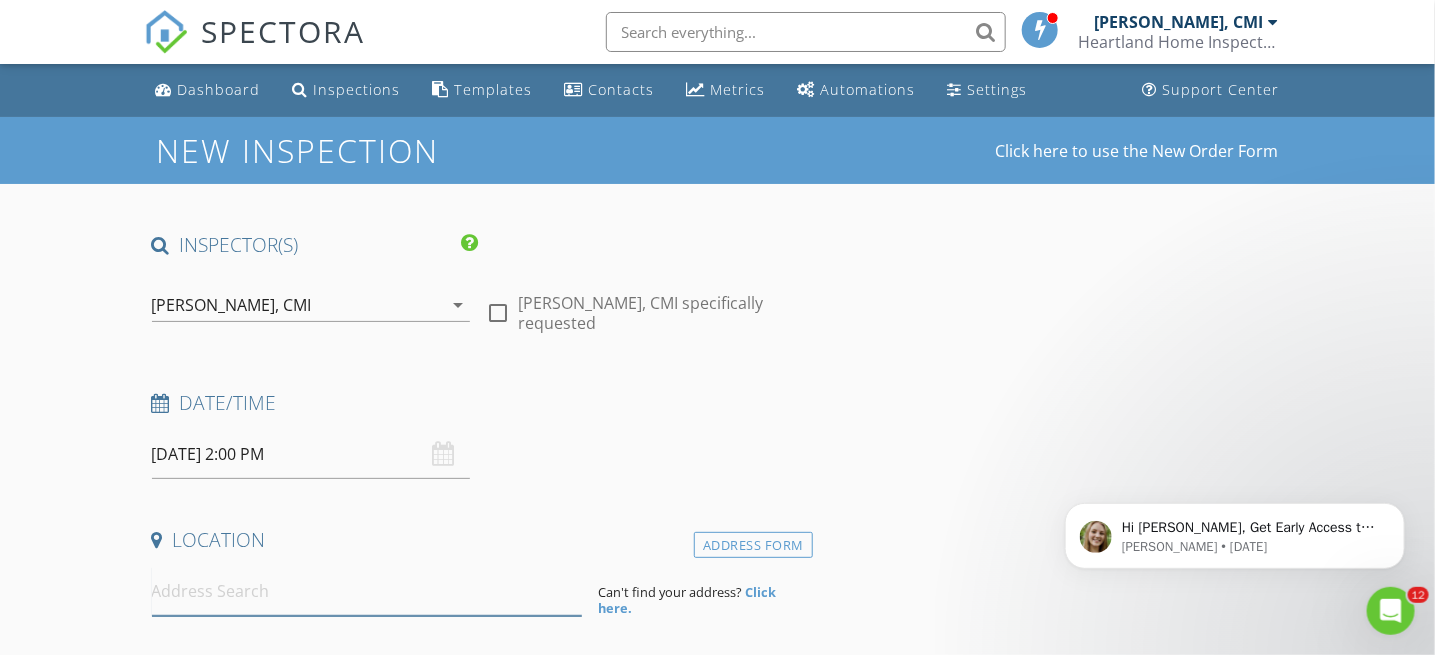 click at bounding box center (367, 591) 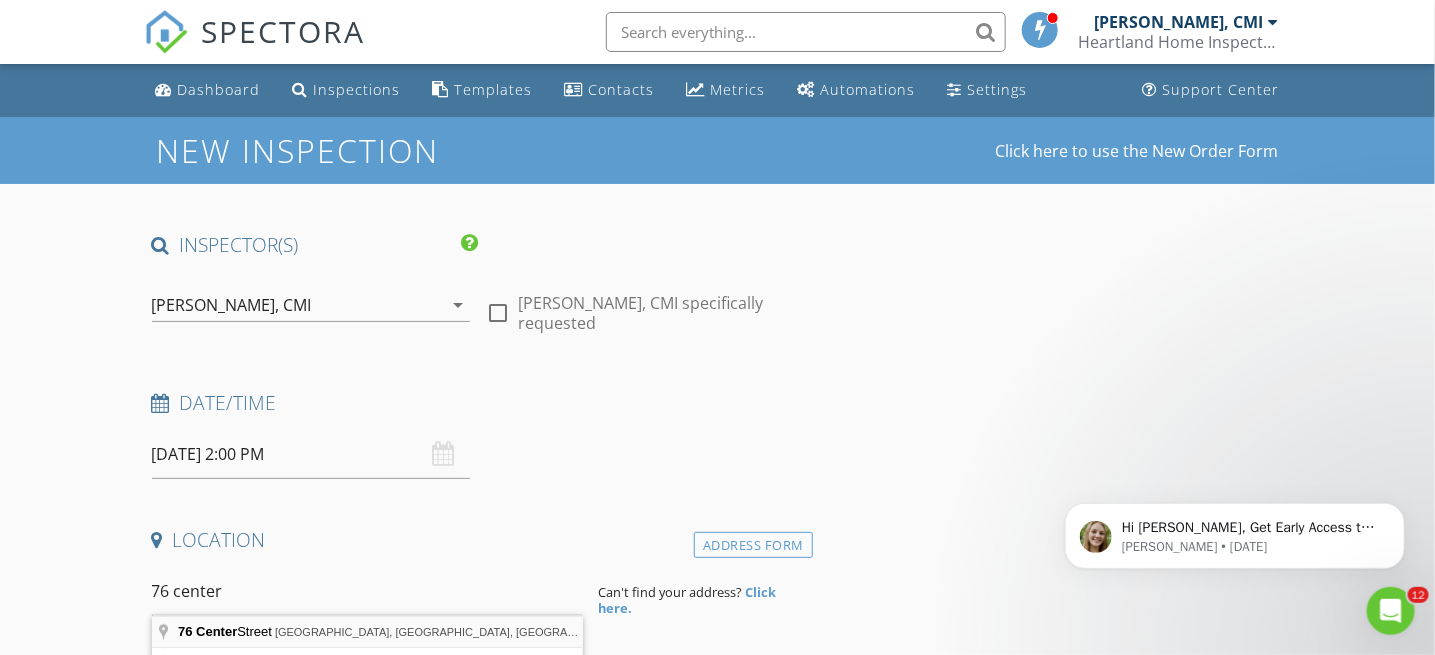 type on "76 Center Street, Clinton, NJ, USA" 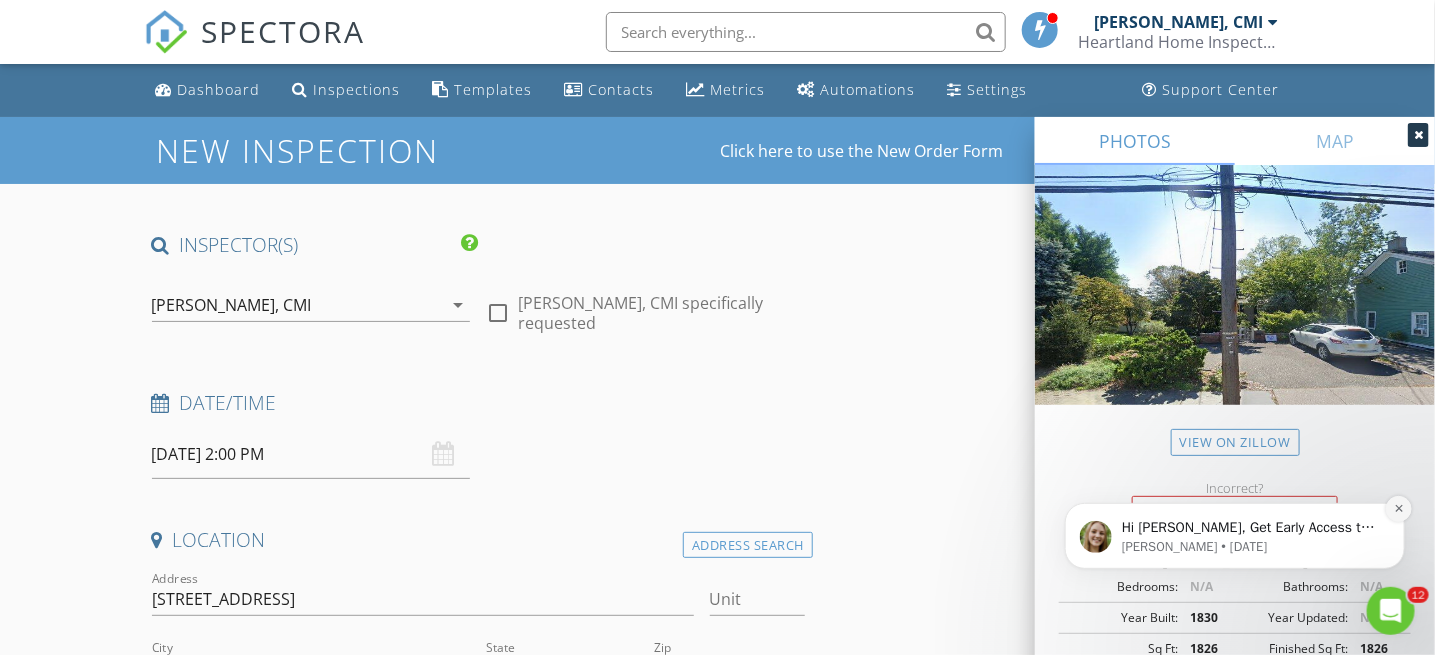 click 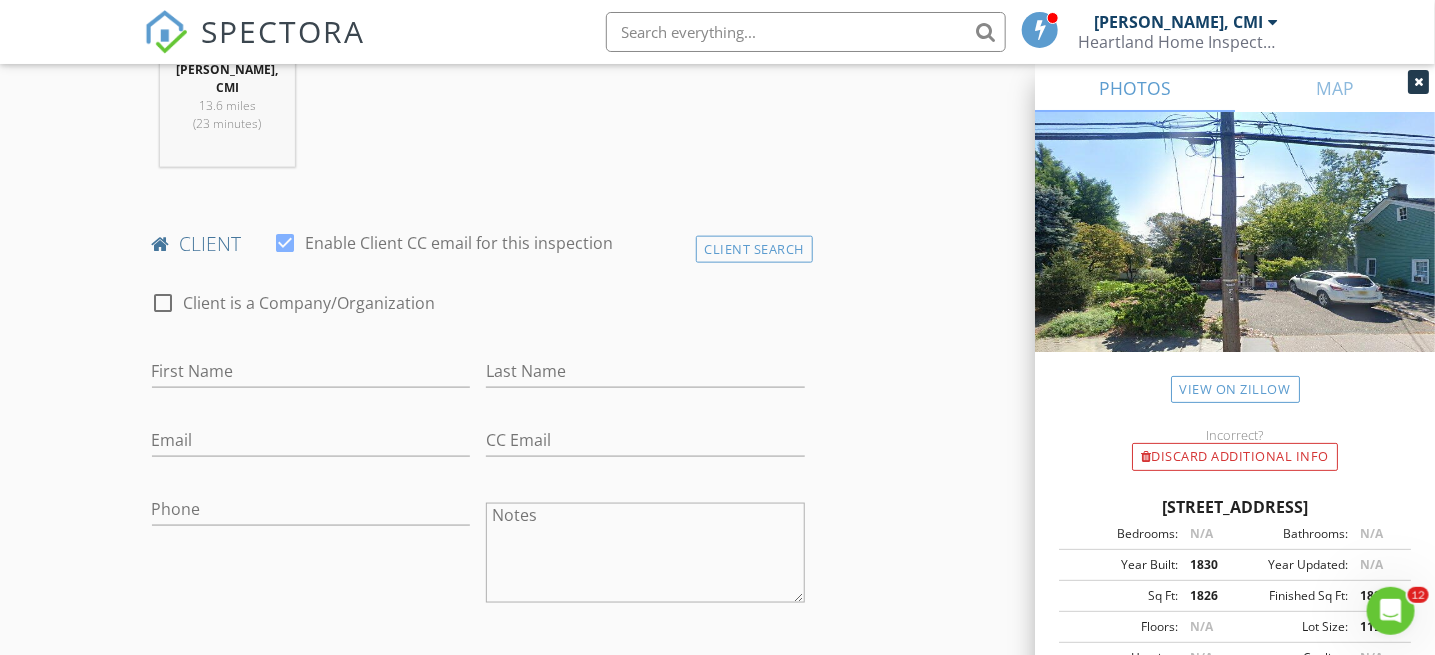 scroll, scrollTop: 900, scrollLeft: 0, axis: vertical 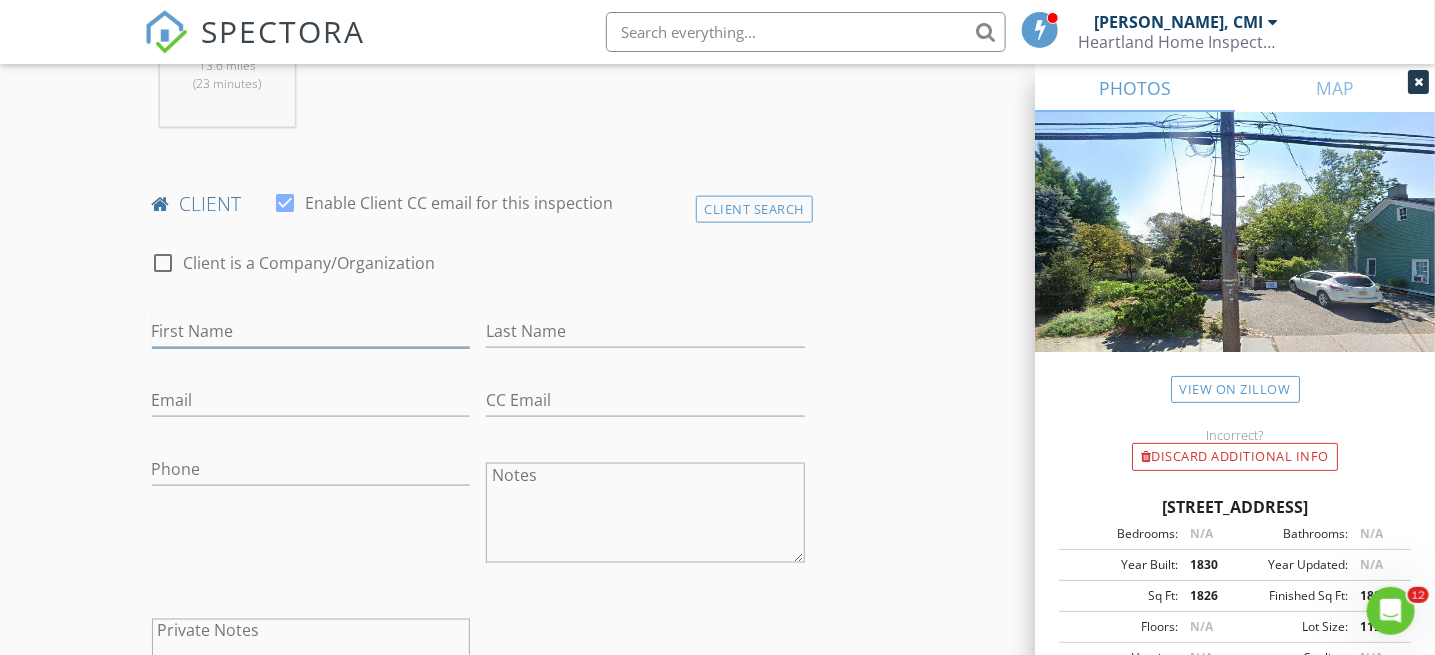 click on "First Name" at bounding box center (311, 331) 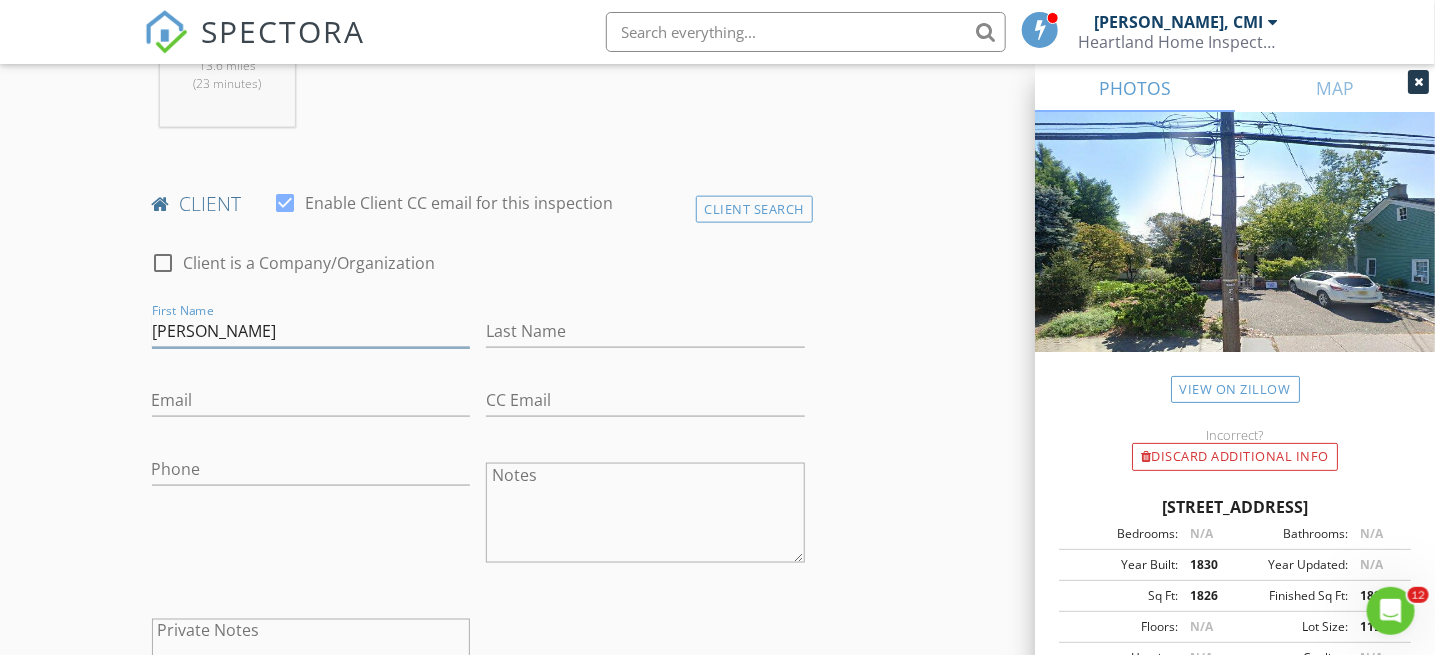 type on "John" 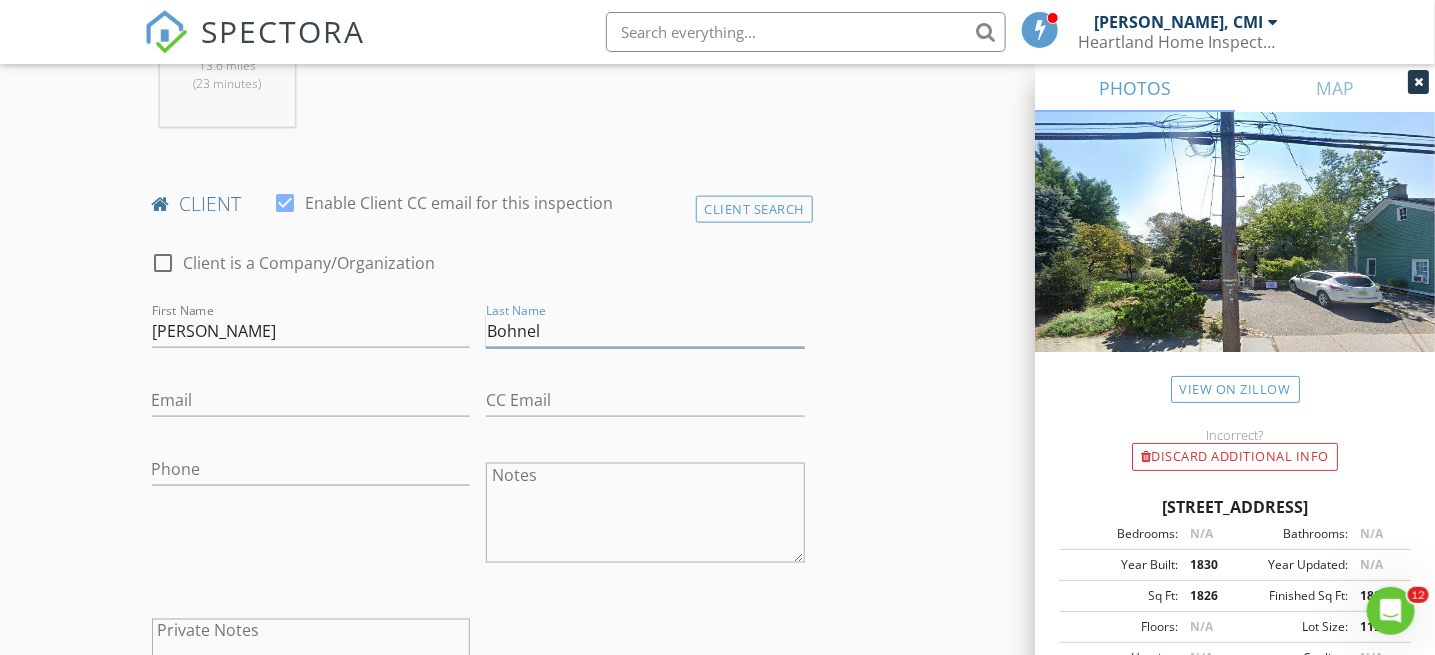 type on "Bohnel" 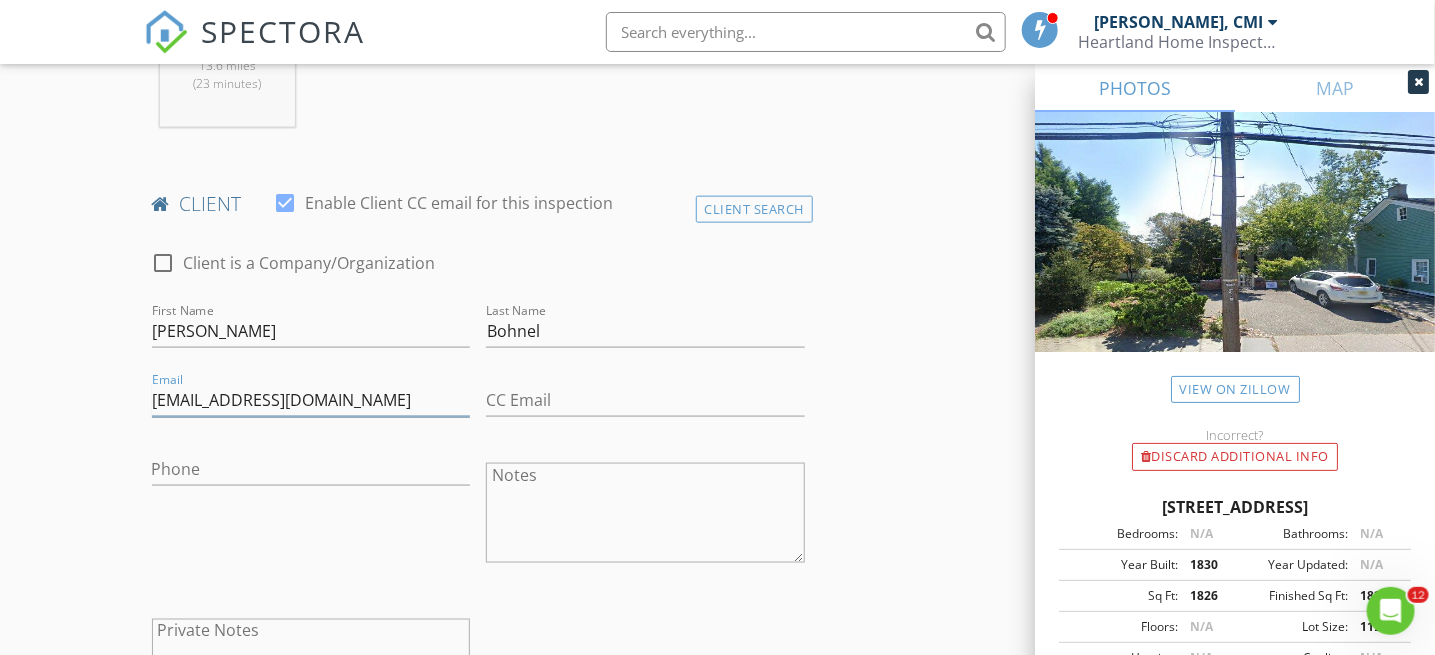 type on "jabohnel@gmail.com" 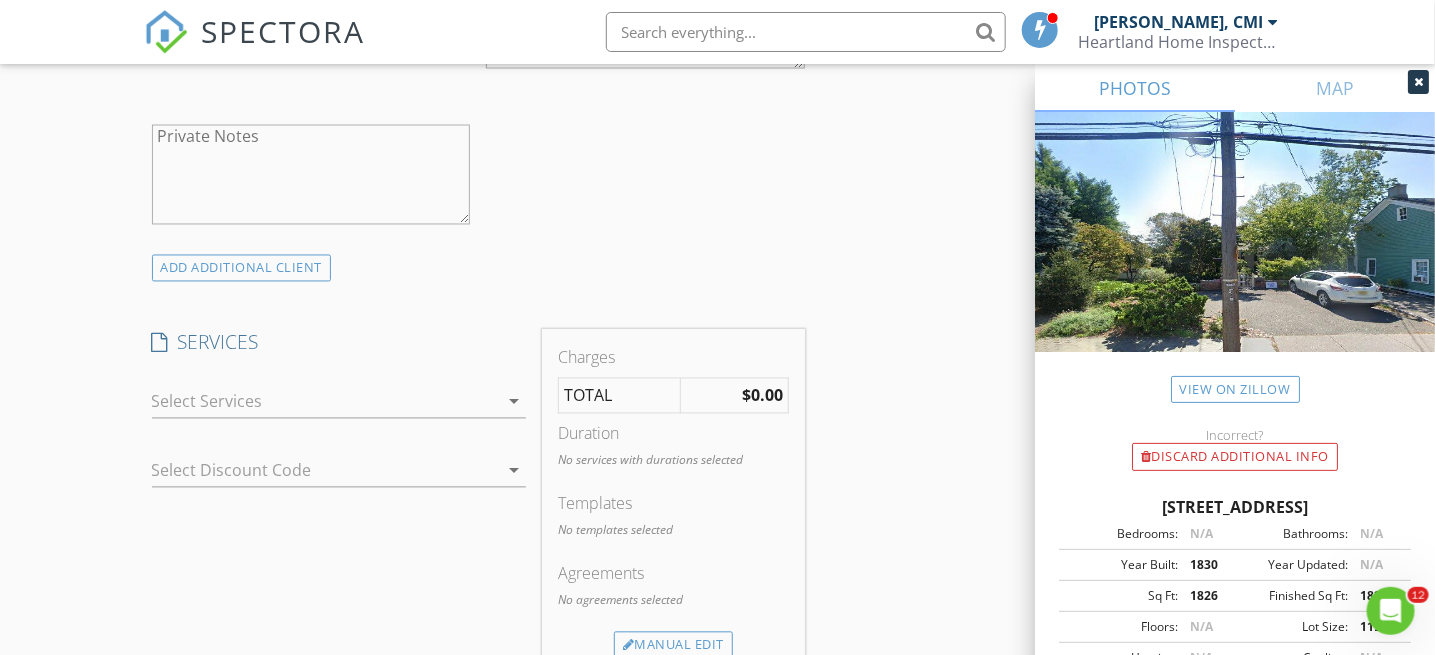 scroll, scrollTop: 1500, scrollLeft: 0, axis: vertical 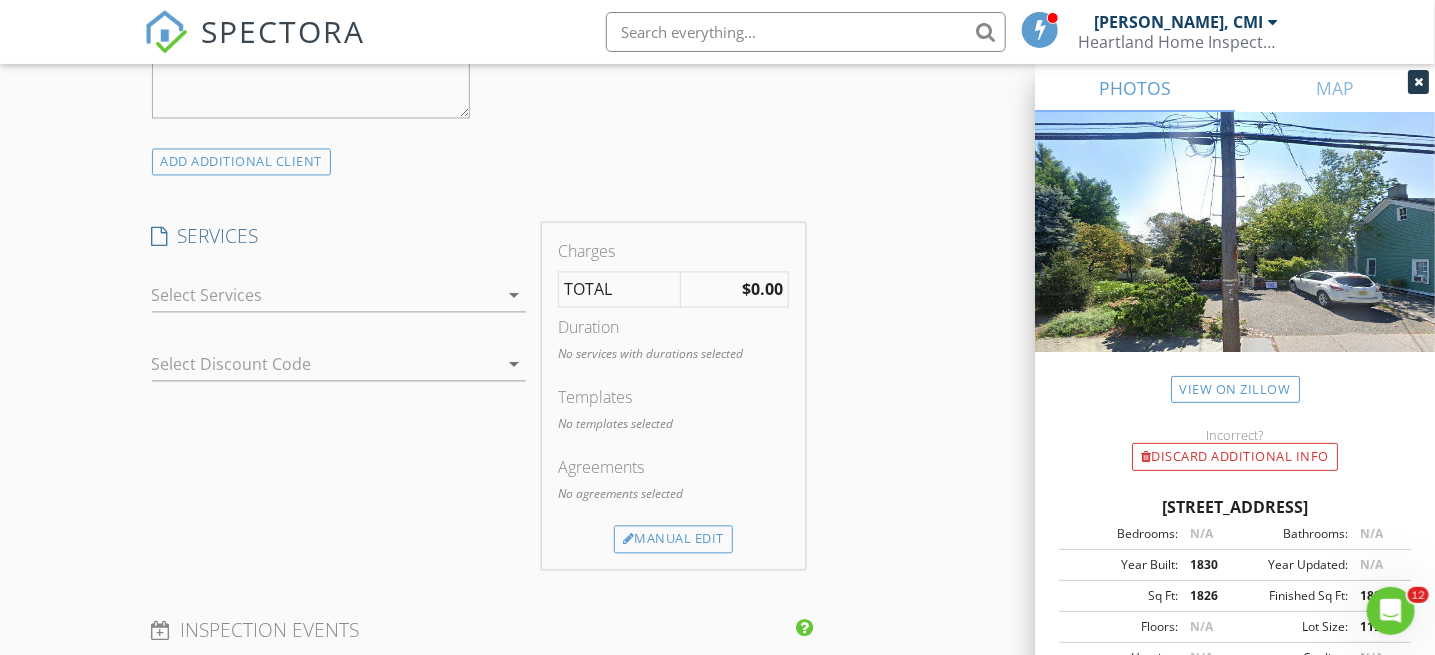 type on "908-310-0934" 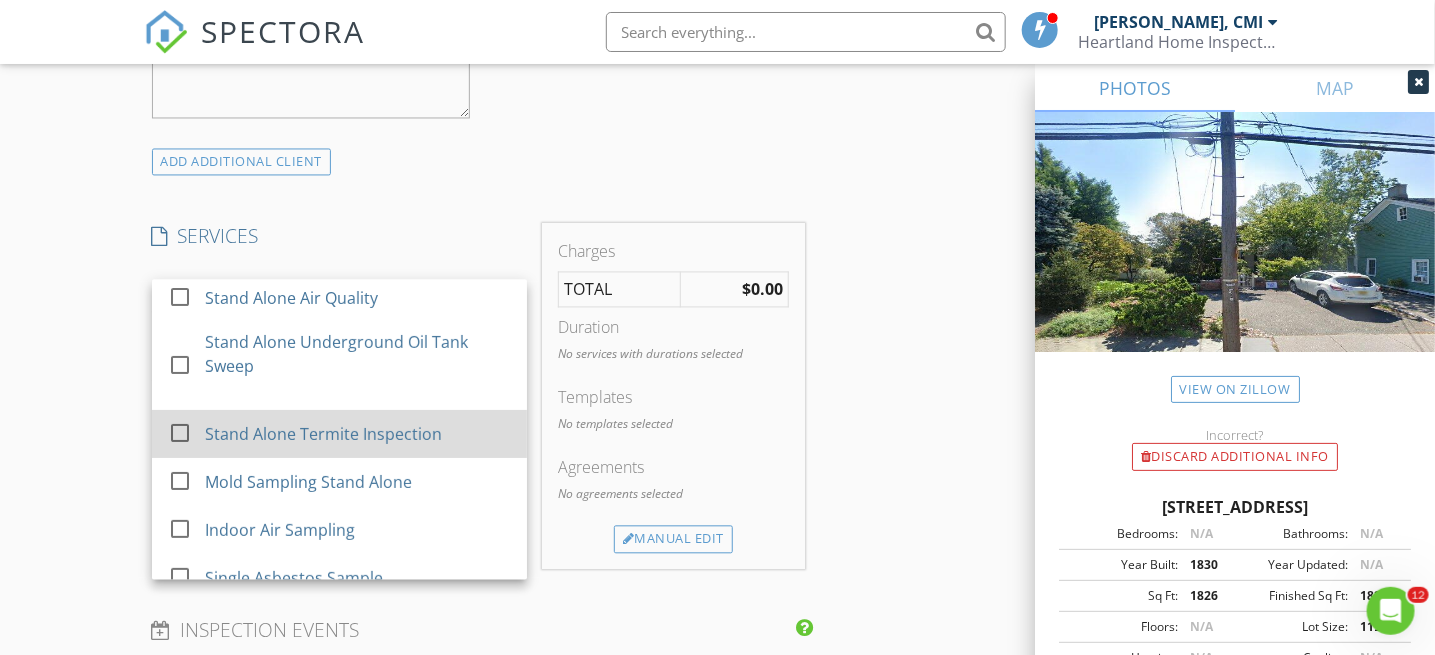 scroll, scrollTop: 200, scrollLeft: 0, axis: vertical 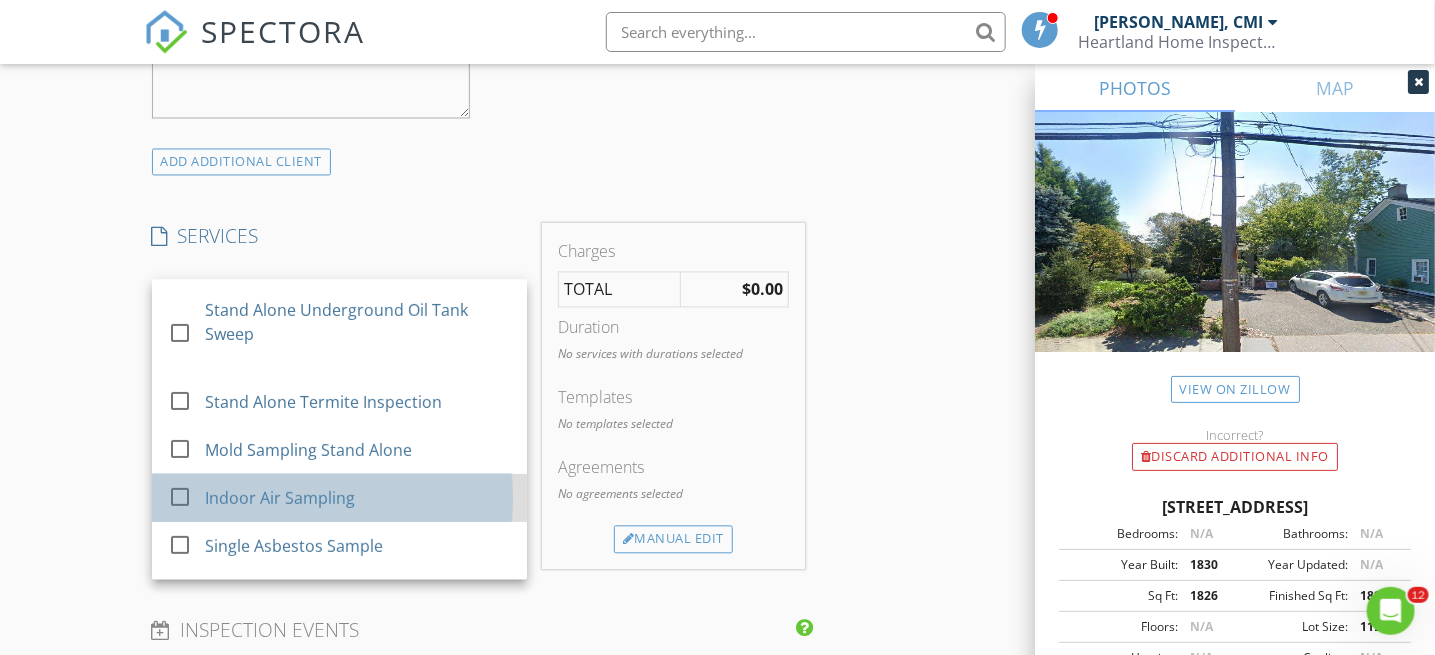 click on "Indoor Air Sampling" at bounding box center (279, 499) 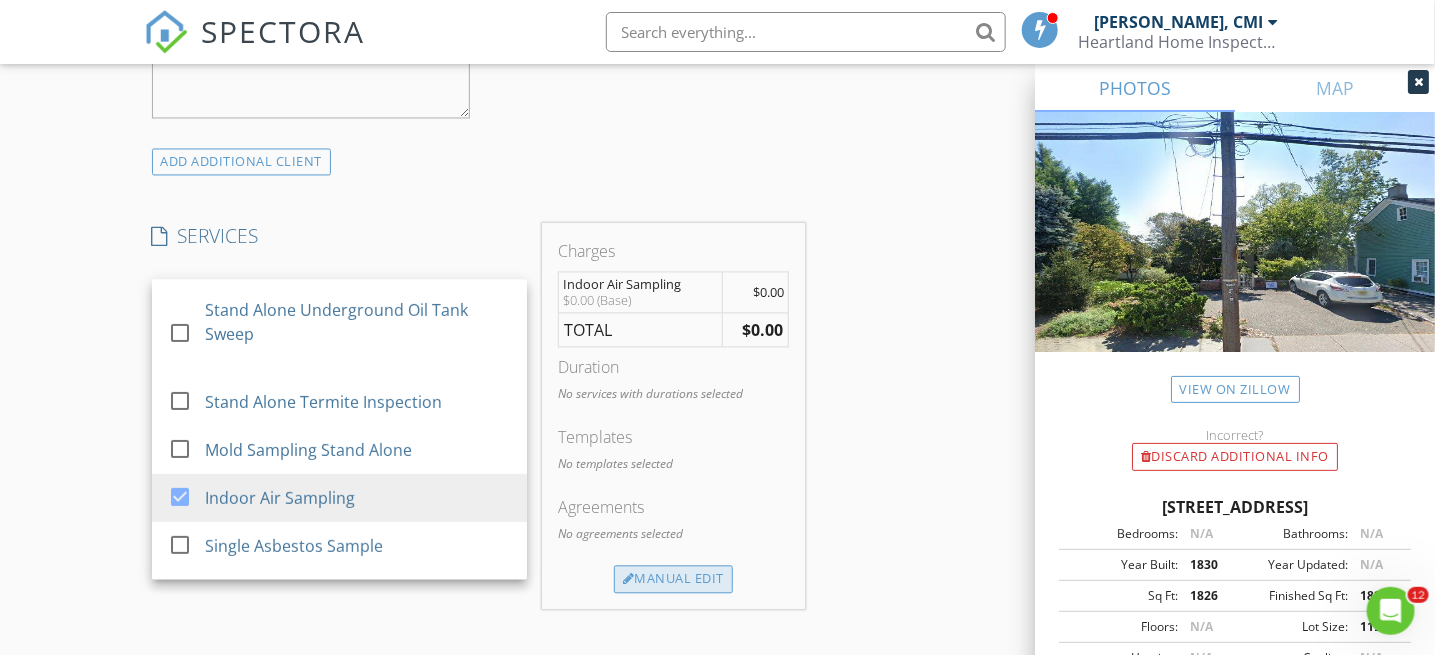click on "Manual Edit" at bounding box center [673, 580] 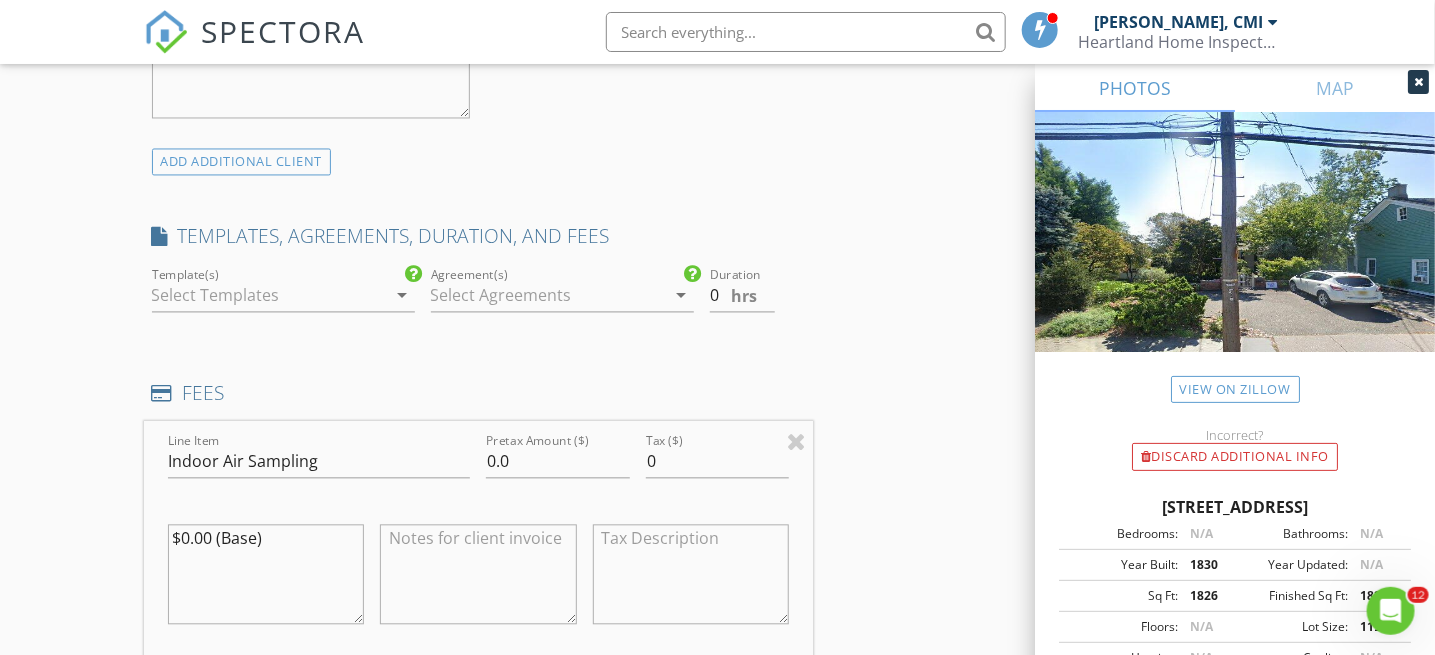 click at bounding box center (269, 296) 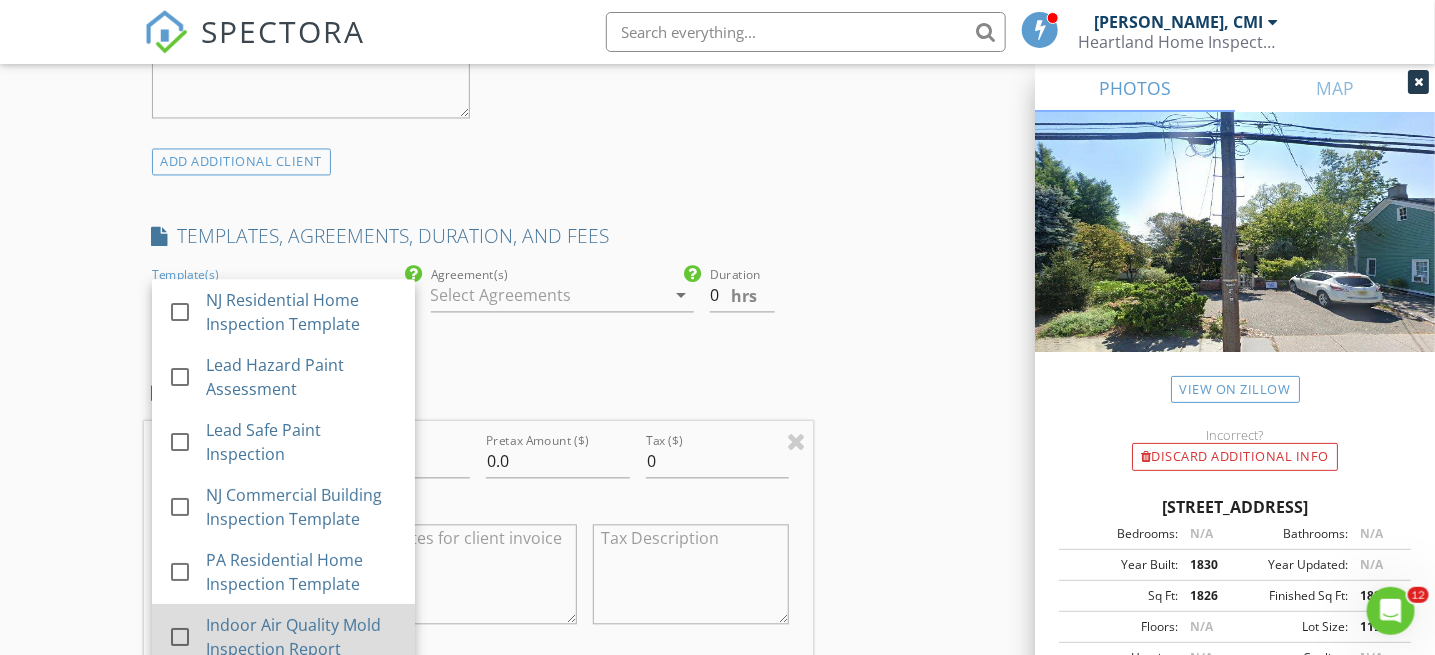 click on "Indoor Air Quality Mold Inspection Report" at bounding box center (302, 638) 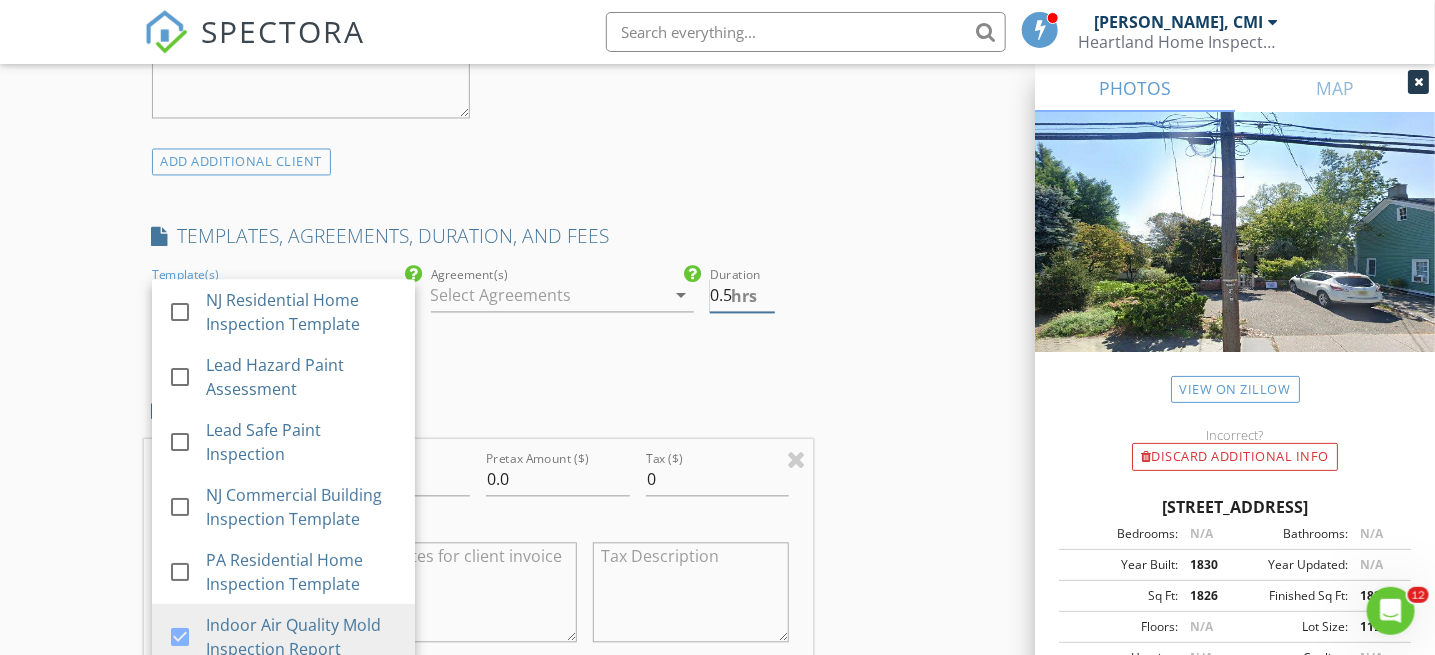 click on "0.5" at bounding box center (743, 296) 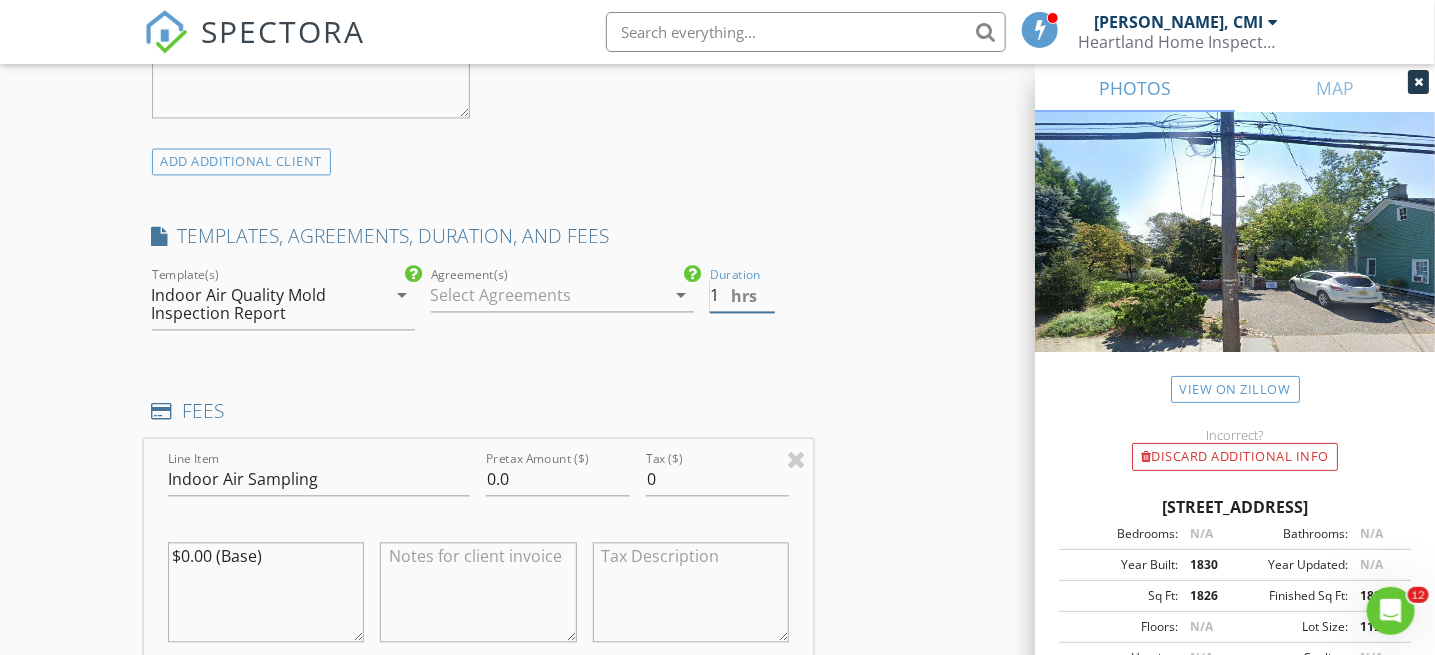 click on "1" at bounding box center (743, 296) 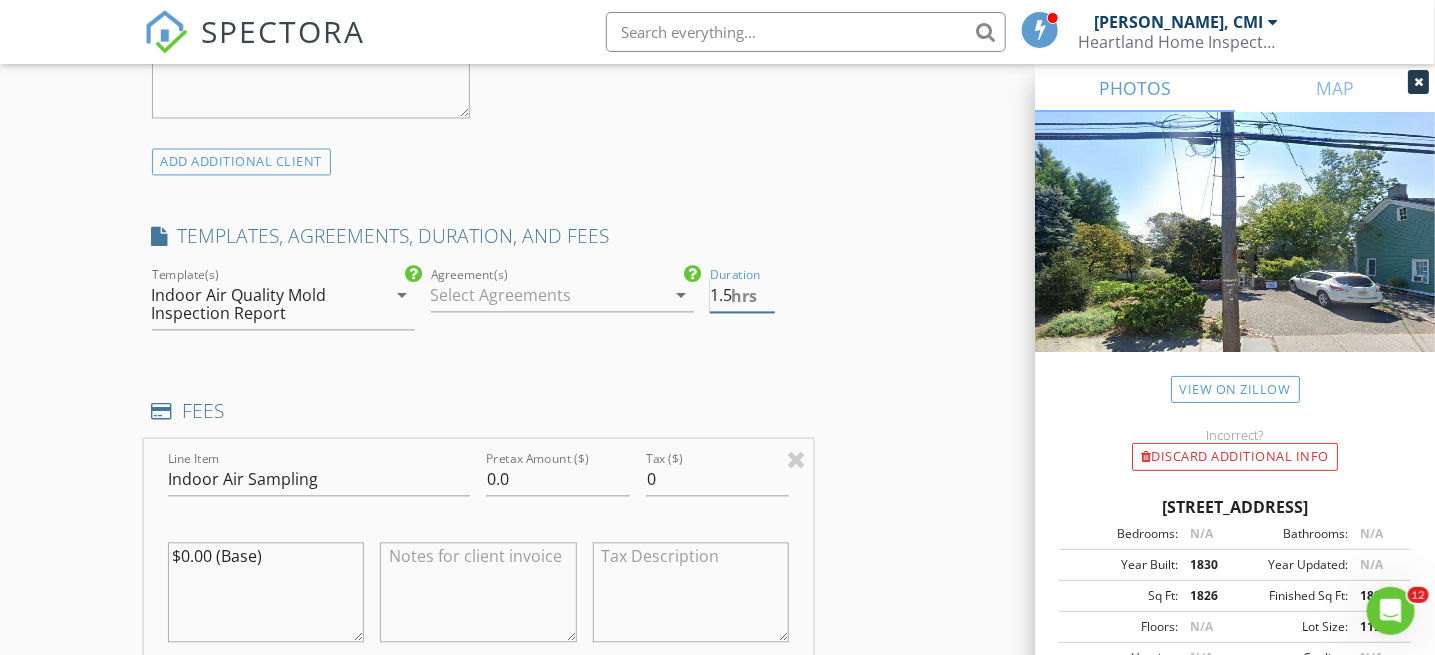 type on "1.5" 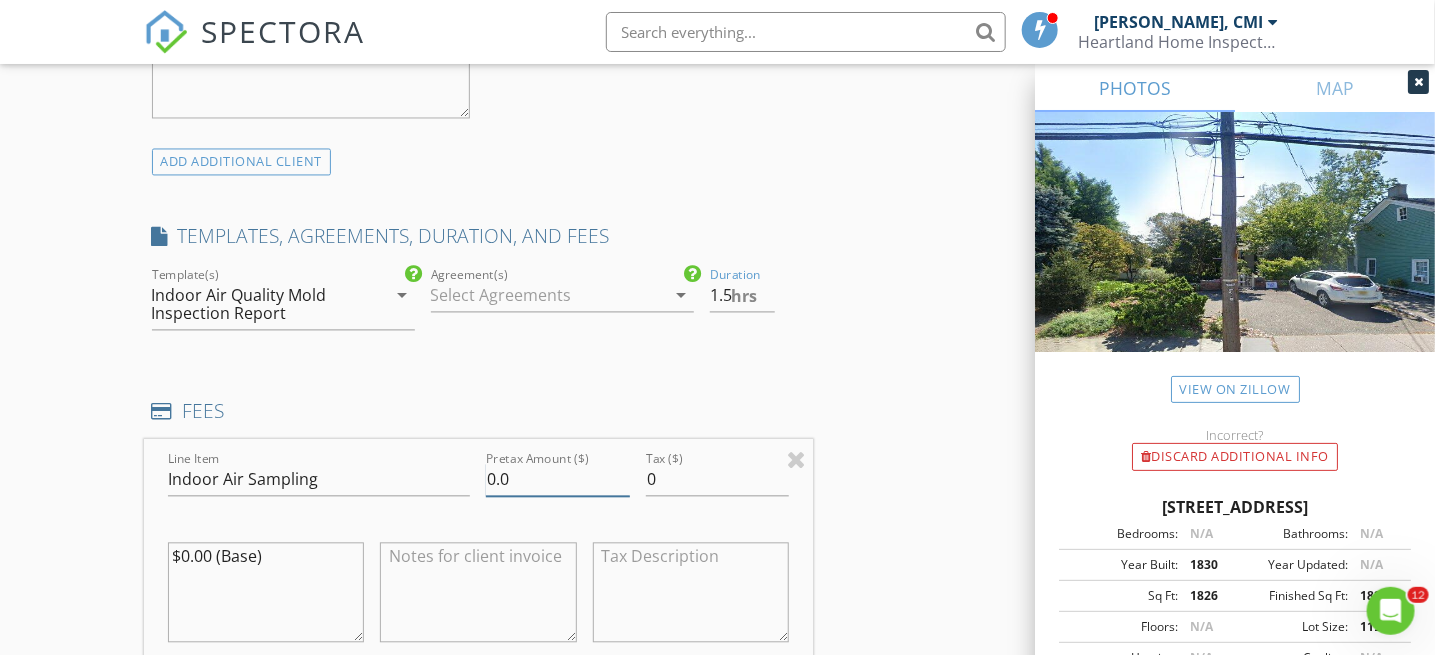 click on "0.0" at bounding box center [557, 480] 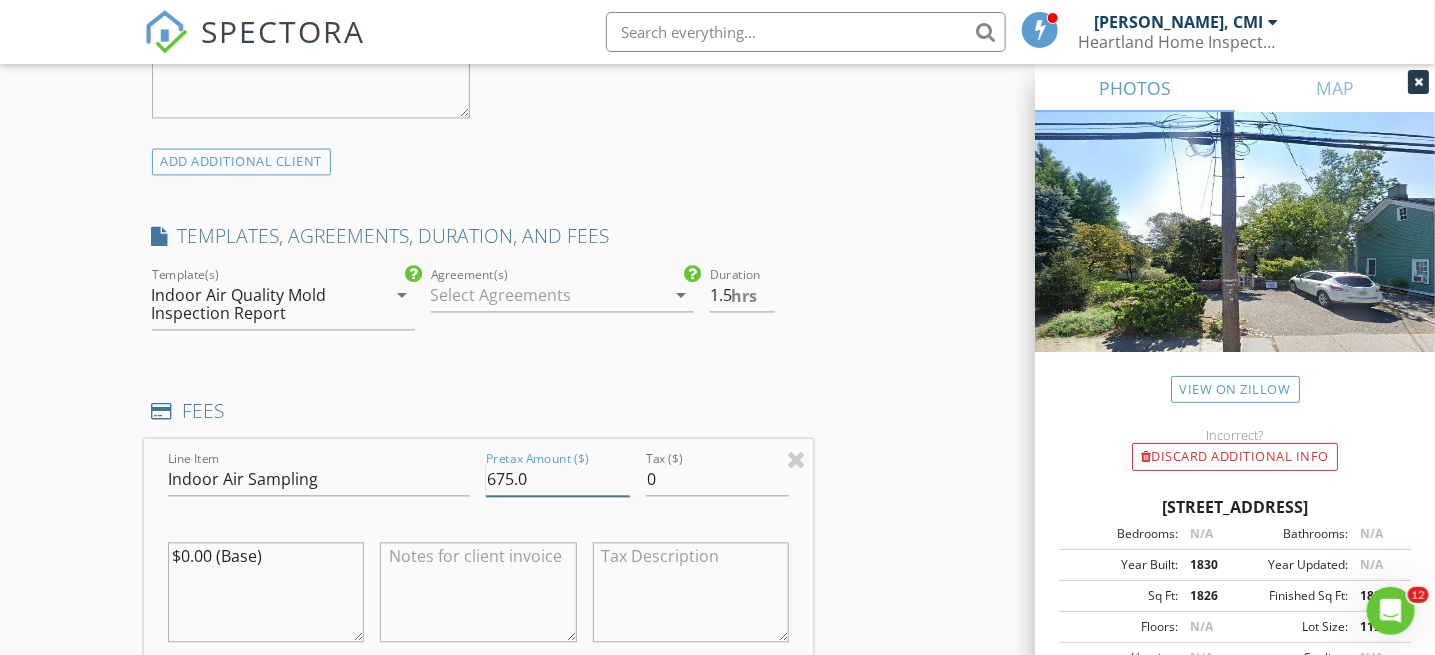 type on "675.0" 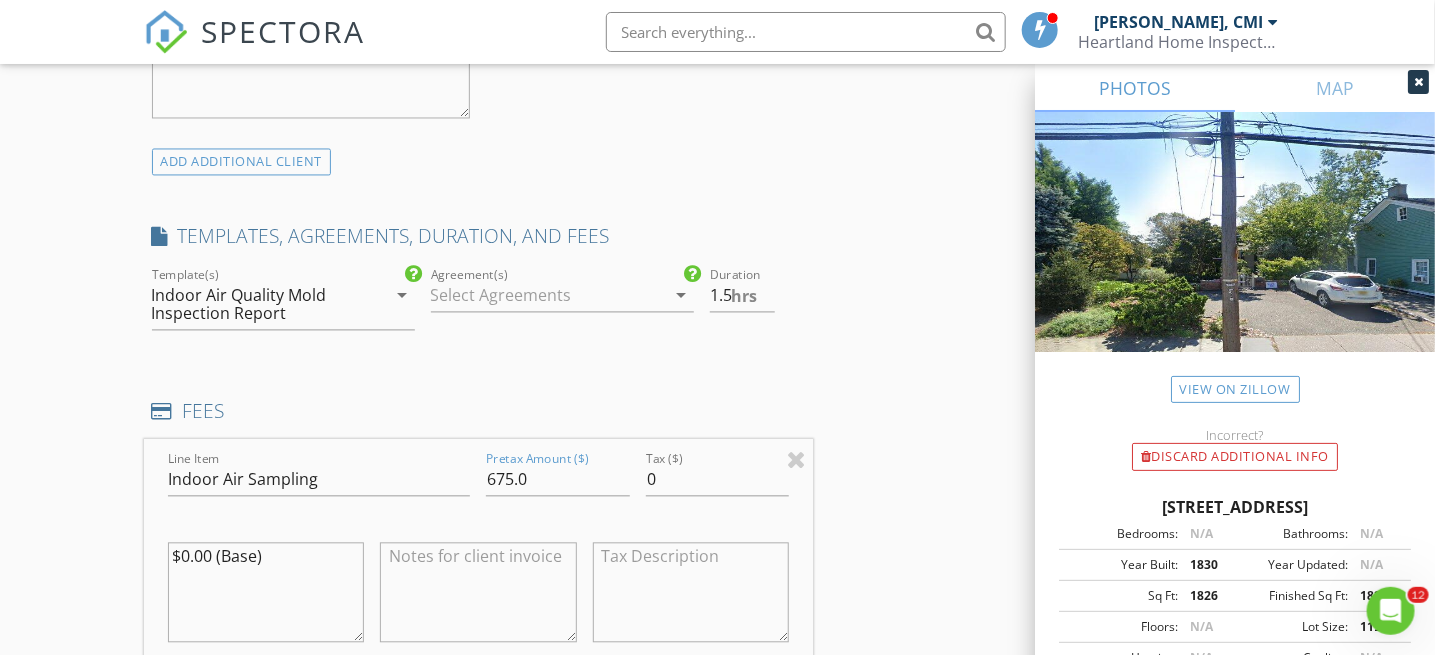 drag, startPoint x: 872, startPoint y: 380, endPoint x: 864, endPoint y: 390, distance: 12.806249 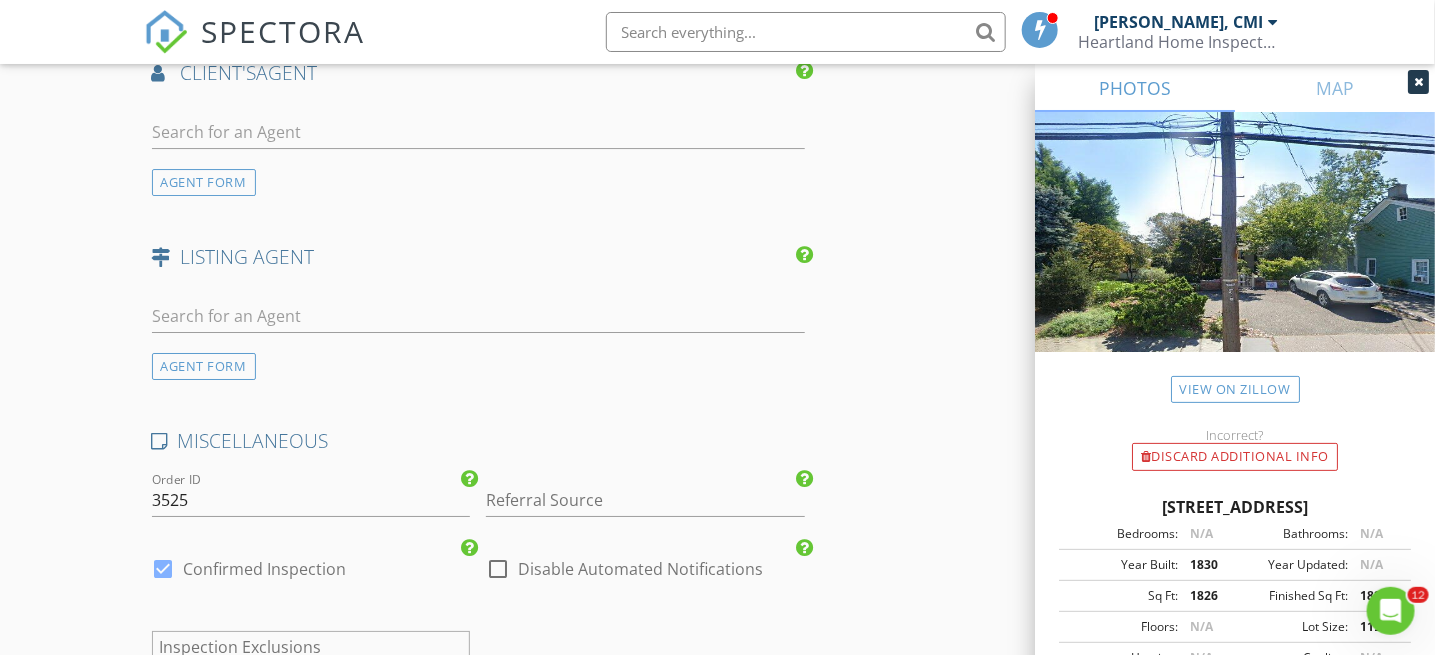 scroll, scrollTop: 2700, scrollLeft: 0, axis: vertical 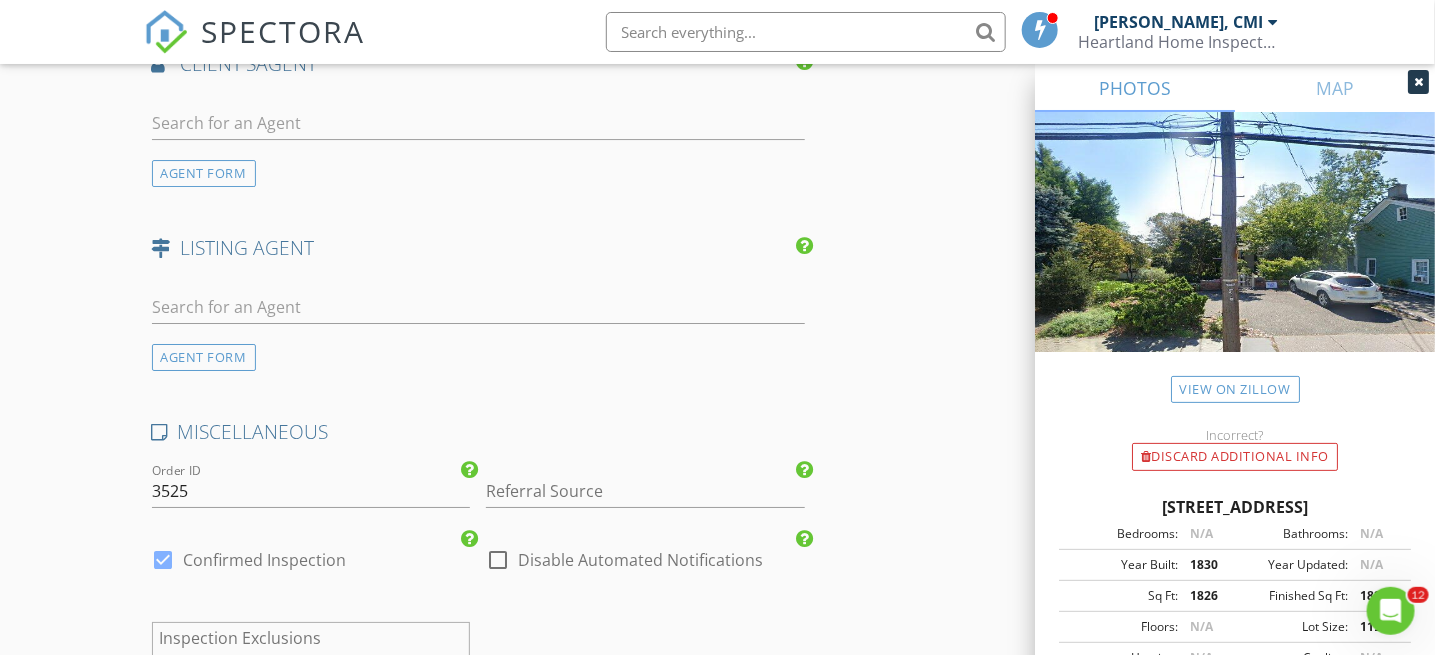 click on "Disable Automated Notifications" at bounding box center [640, 560] 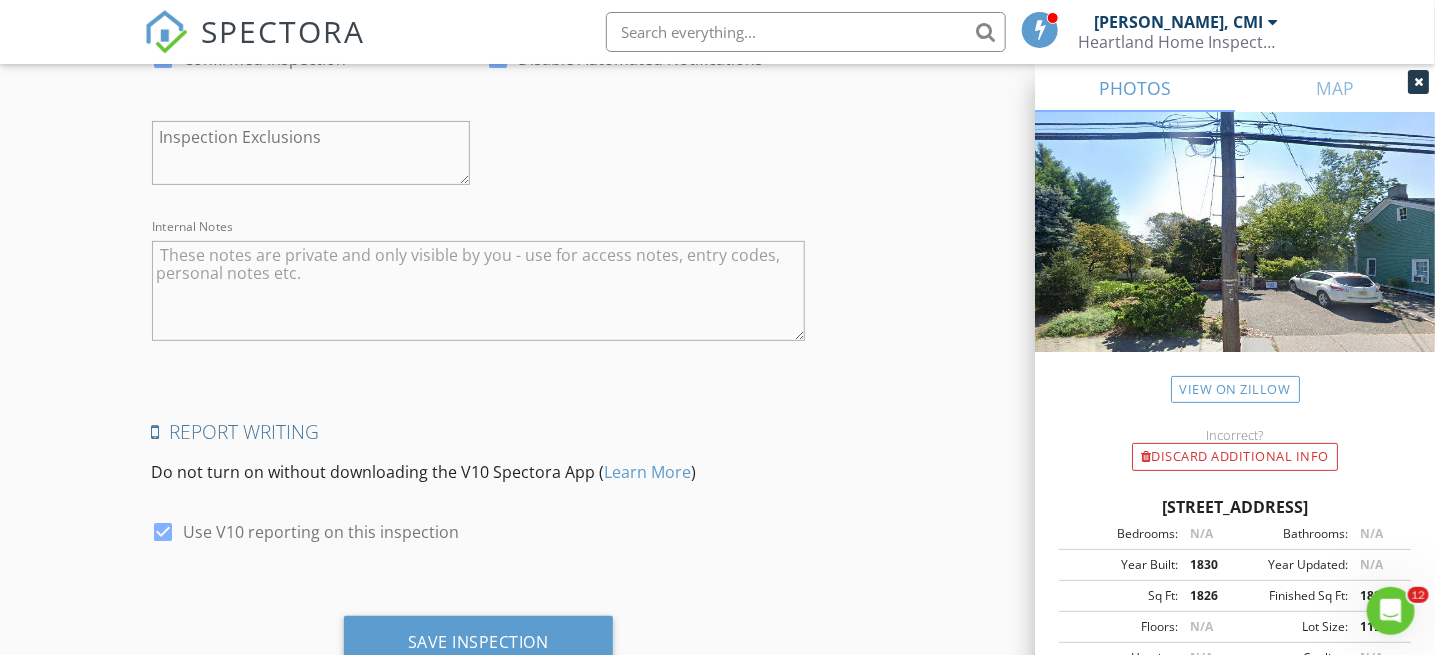 scroll, scrollTop: 3273, scrollLeft: 0, axis: vertical 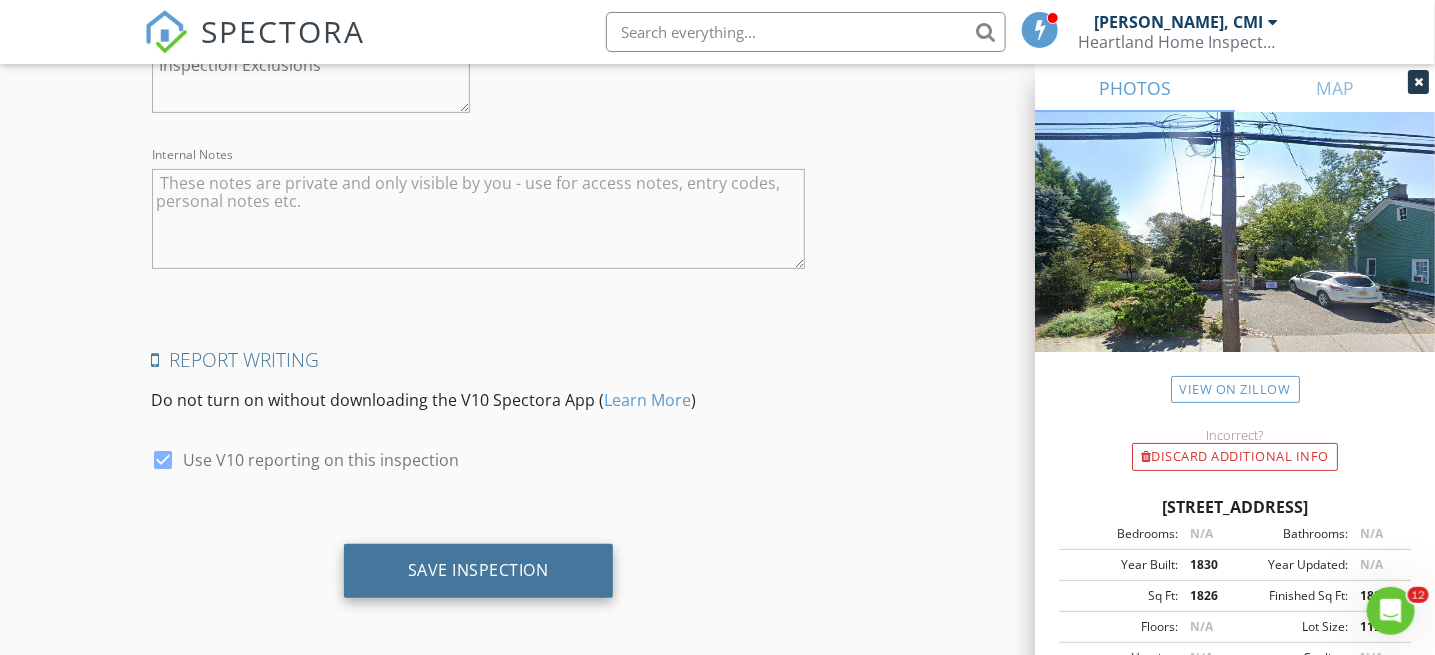 click on "Save Inspection" at bounding box center (478, 570) 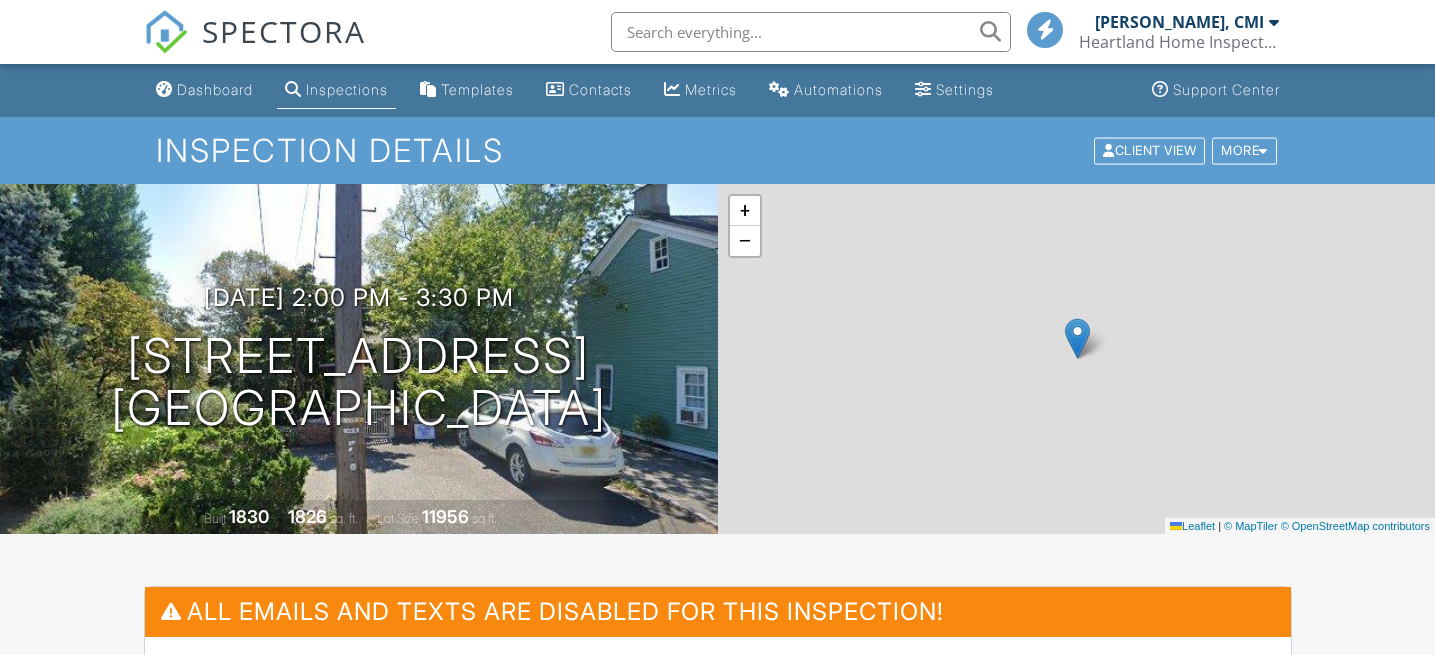 scroll, scrollTop: 0, scrollLeft: 0, axis: both 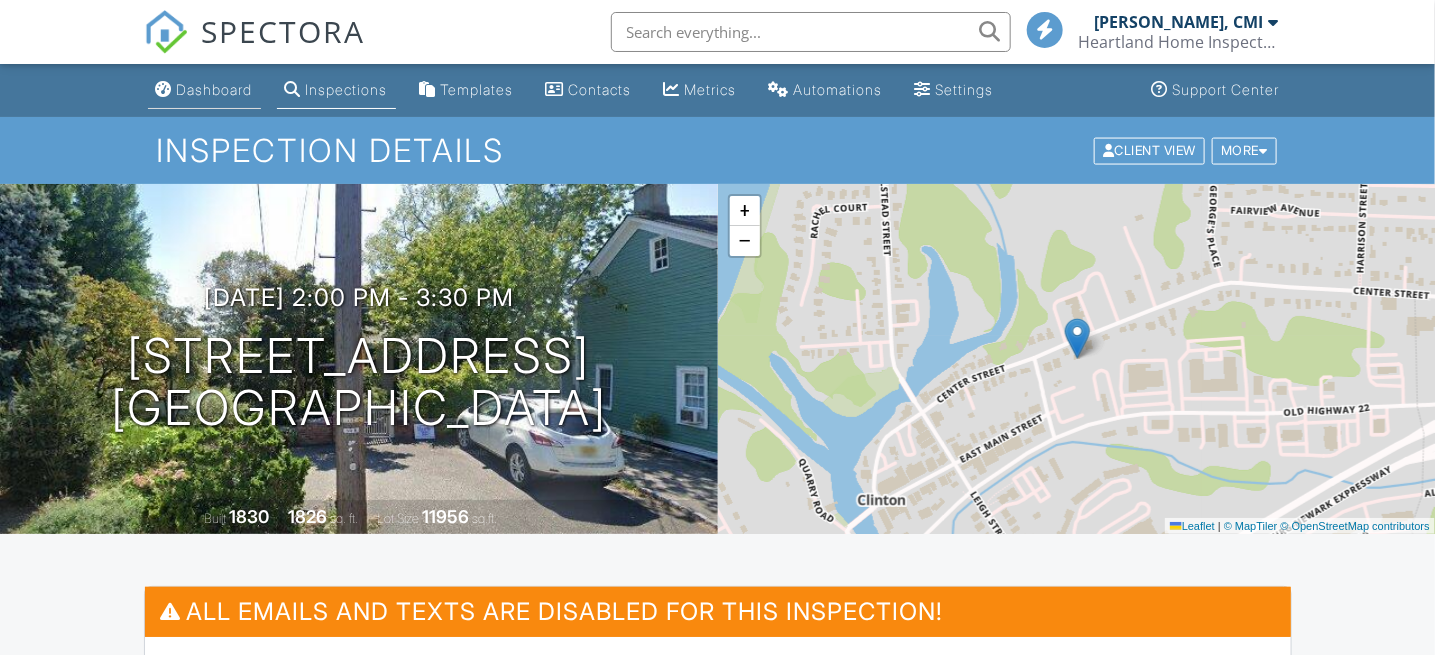click on "Dashboard" at bounding box center [215, 89] 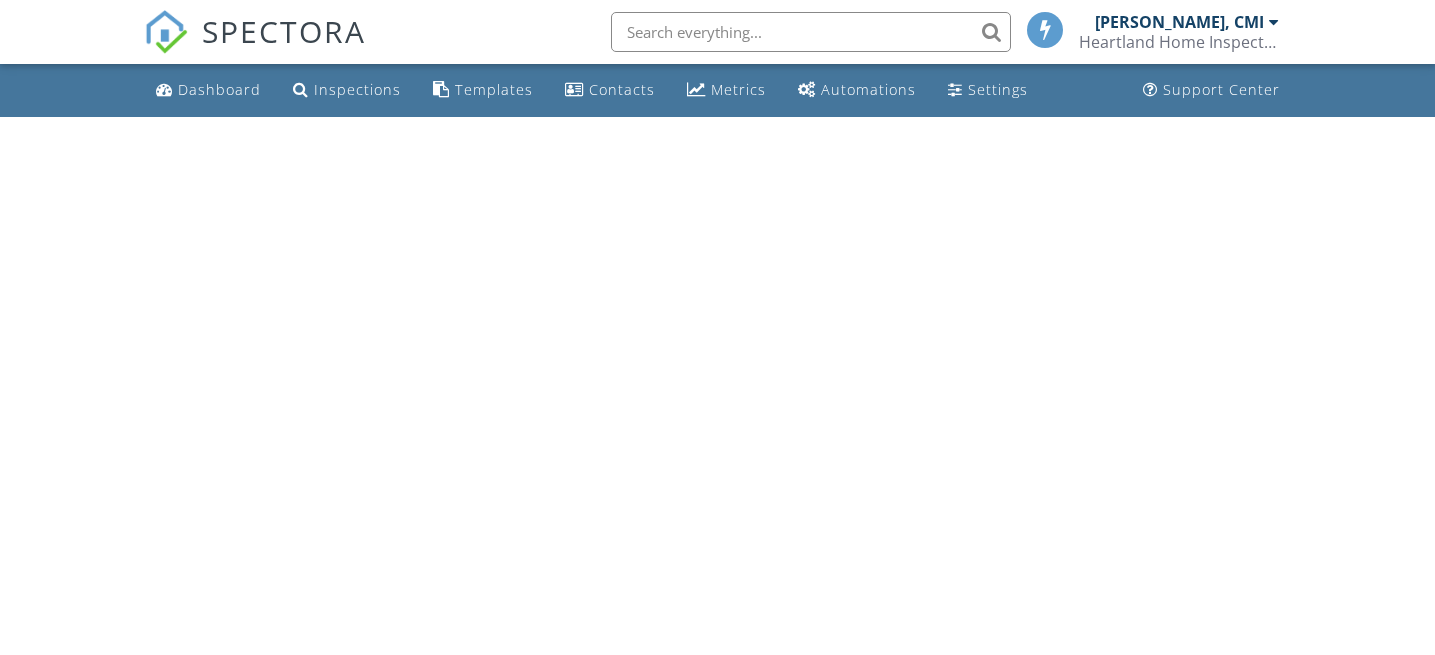 scroll, scrollTop: 0, scrollLeft: 0, axis: both 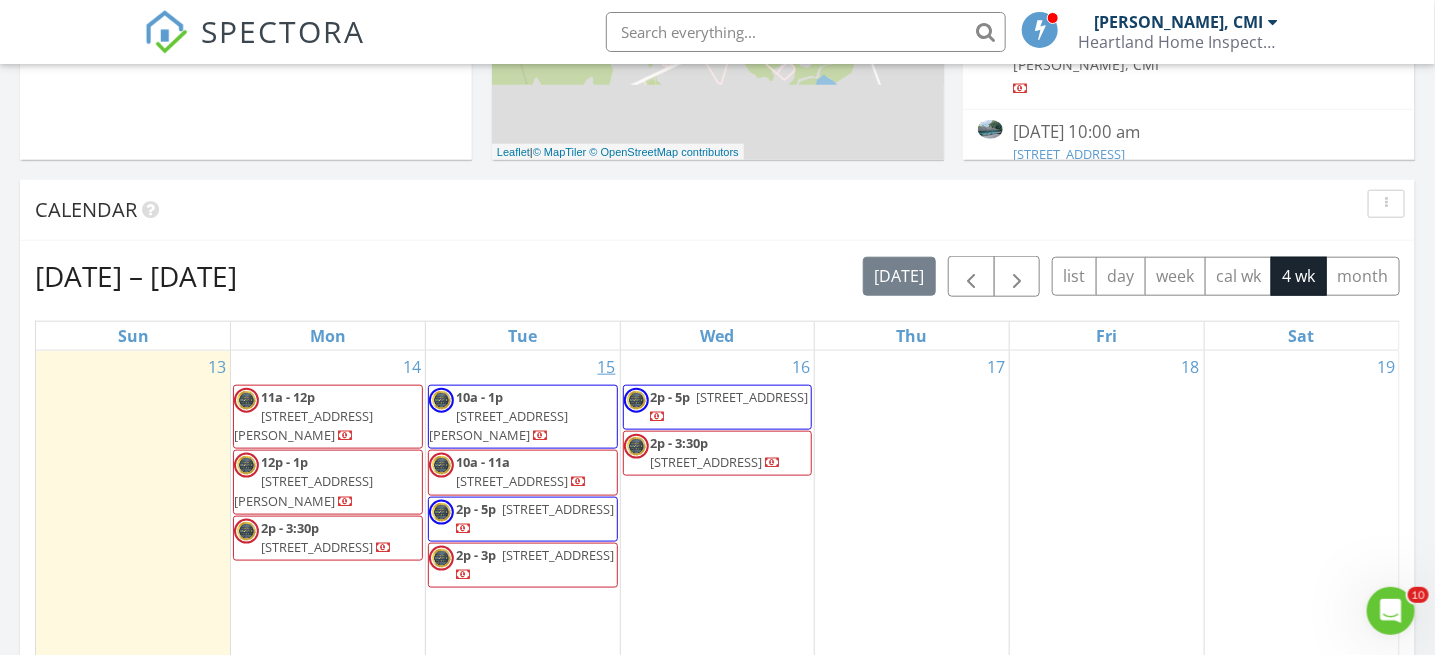 click on "10a - 1p" at bounding box center [479, 397] 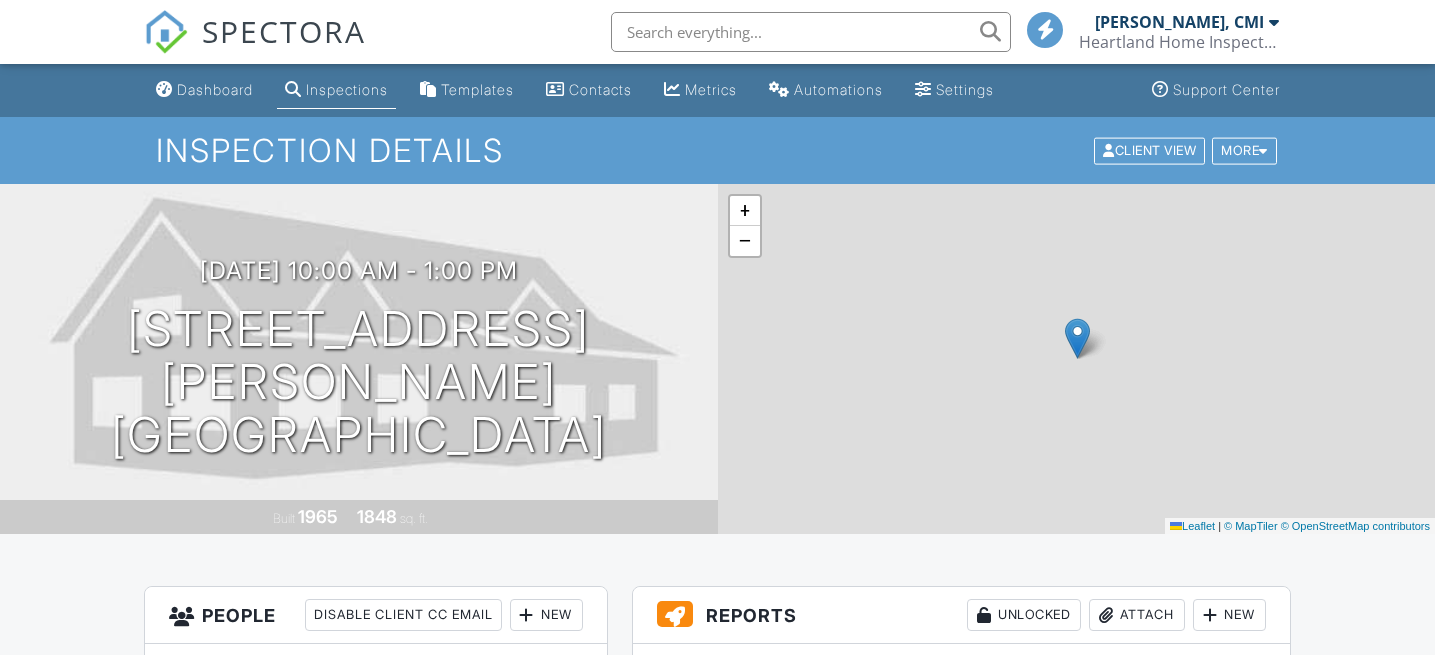 scroll, scrollTop: 400, scrollLeft: 0, axis: vertical 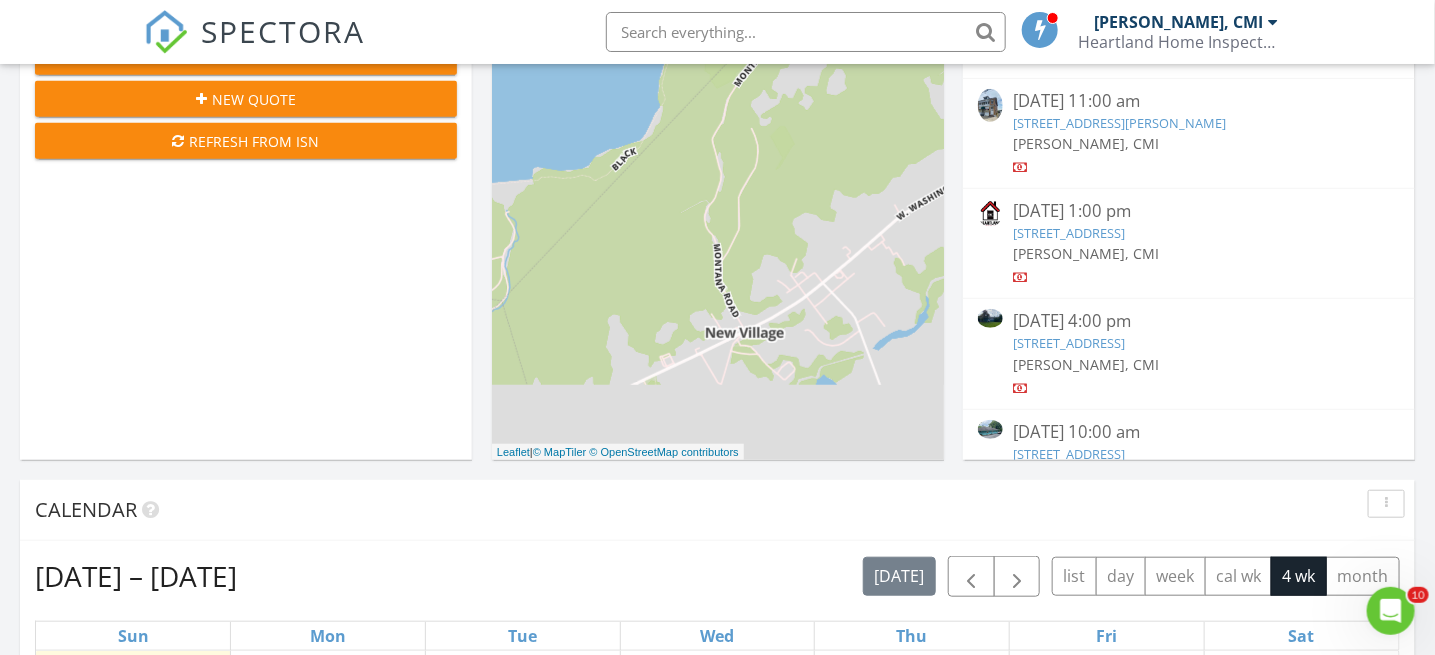 click on "Refresh from ISN" at bounding box center [246, 141] 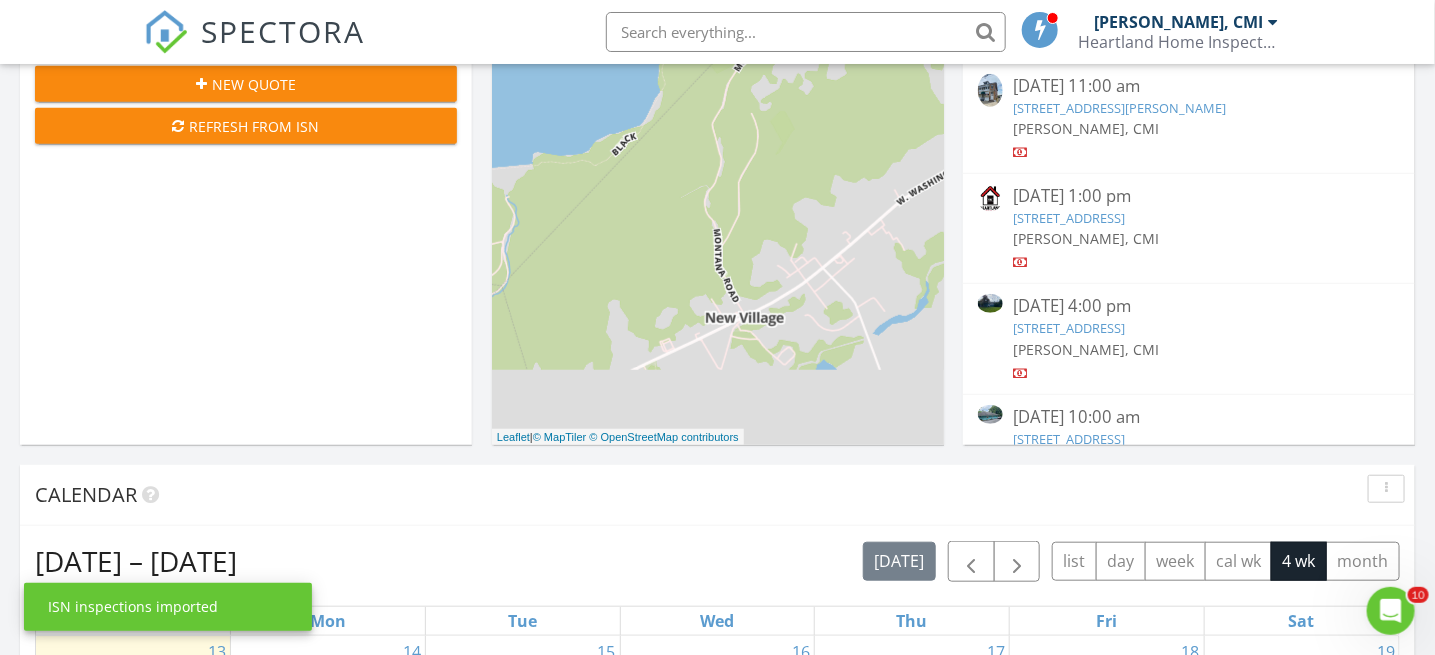 scroll, scrollTop: 700, scrollLeft: 0, axis: vertical 